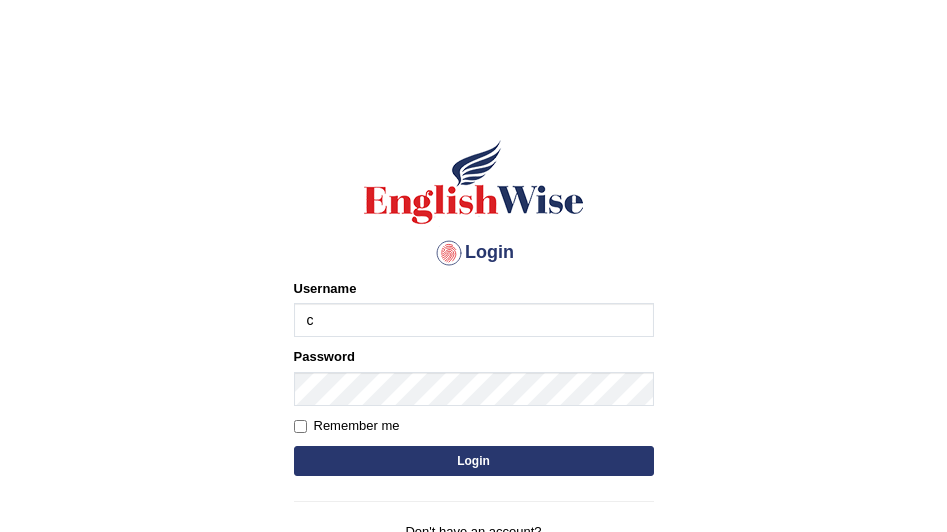 scroll, scrollTop: 0, scrollLeft: 0, axis: both 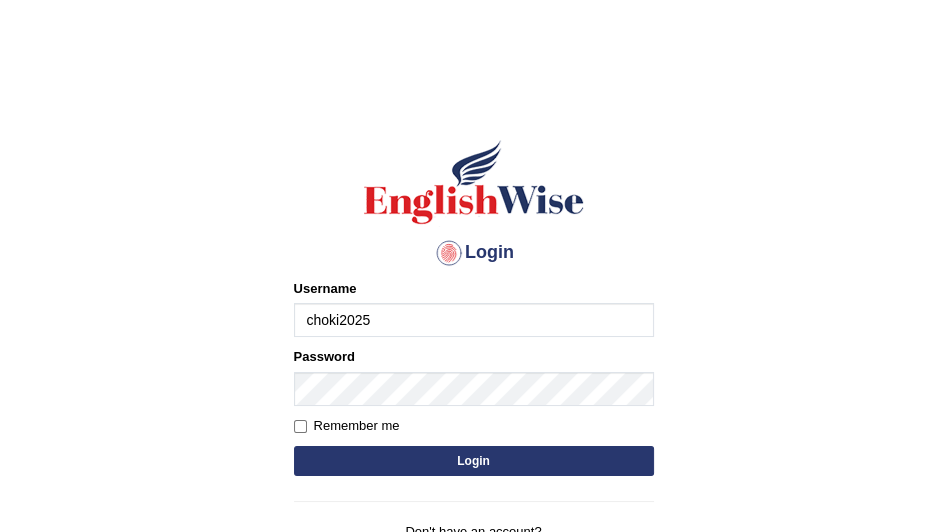 type on "choki2025" 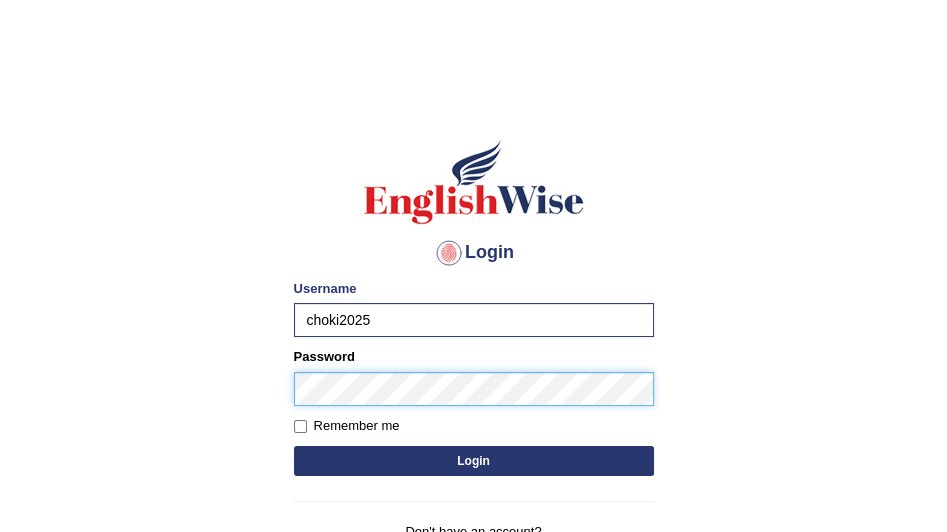 click on "Login" at bounding box center [474, 461] 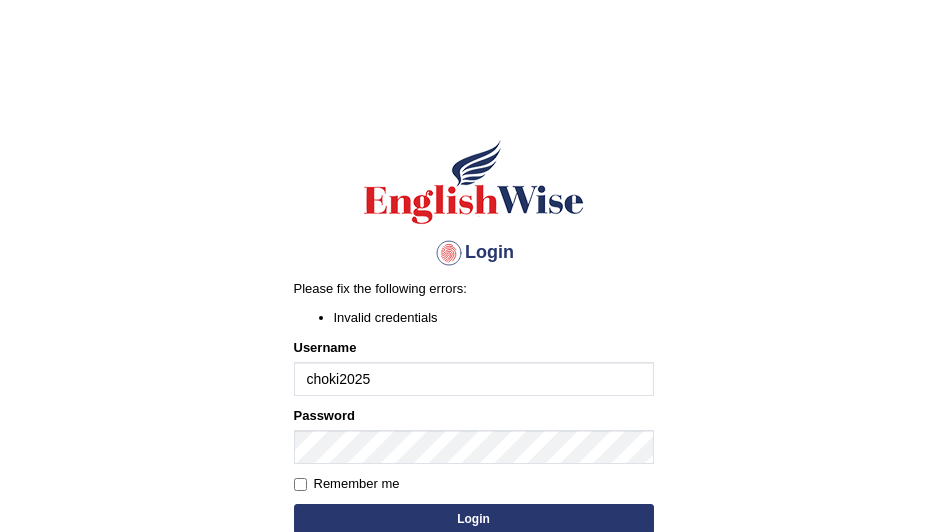 scroll, scrollTop: 0, scrollLeft: 0, axis: both 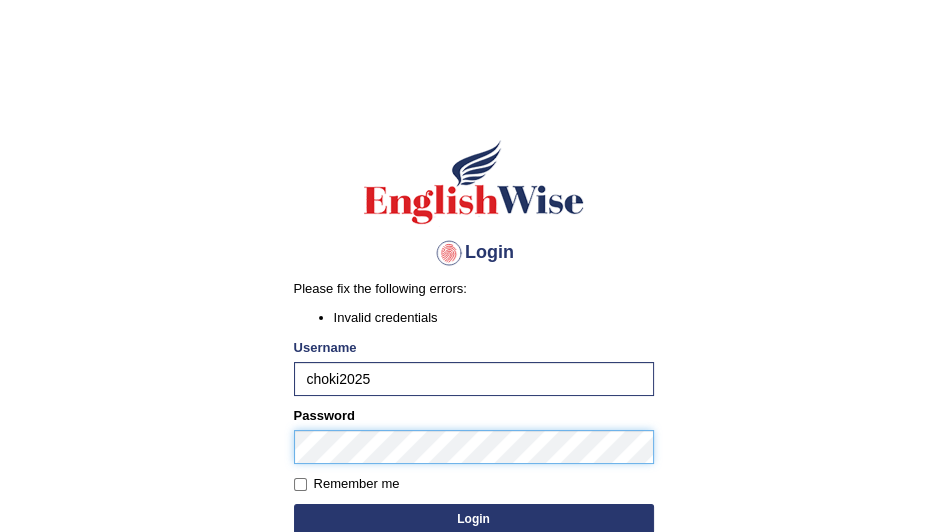 click on "Login" at bounding box center [474, 519] 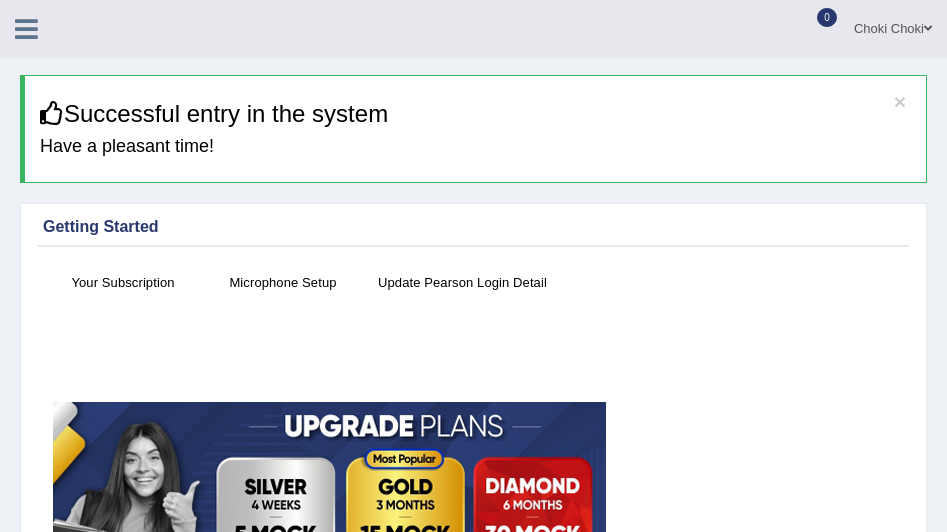scroll, scrollTop: 0, scrollLeft: 0, axis: both 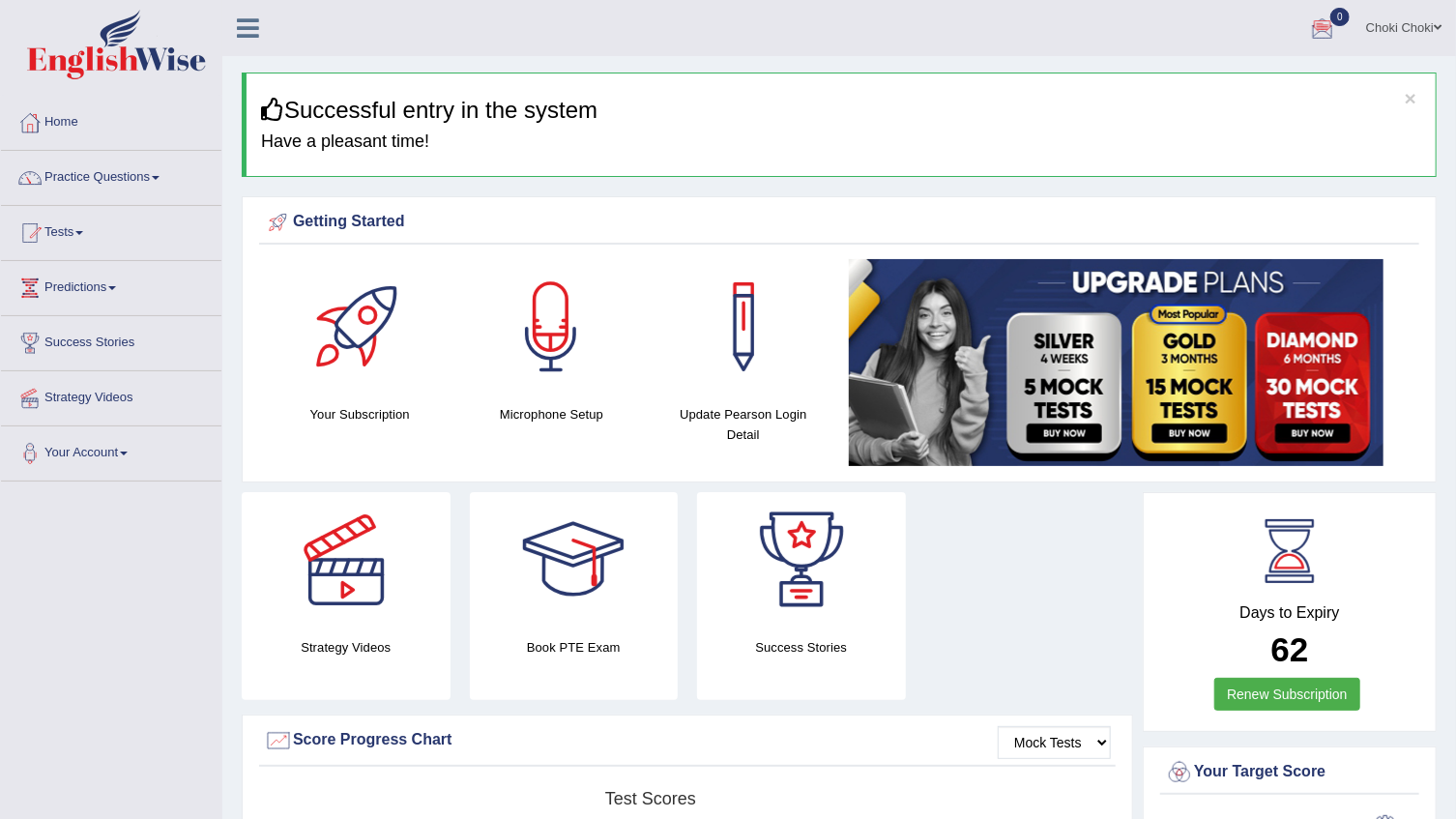 drag, startPoint x: 907, startPoint y: 0, endPoint x: 1063, endPoint y: 38, distance: 160.56151 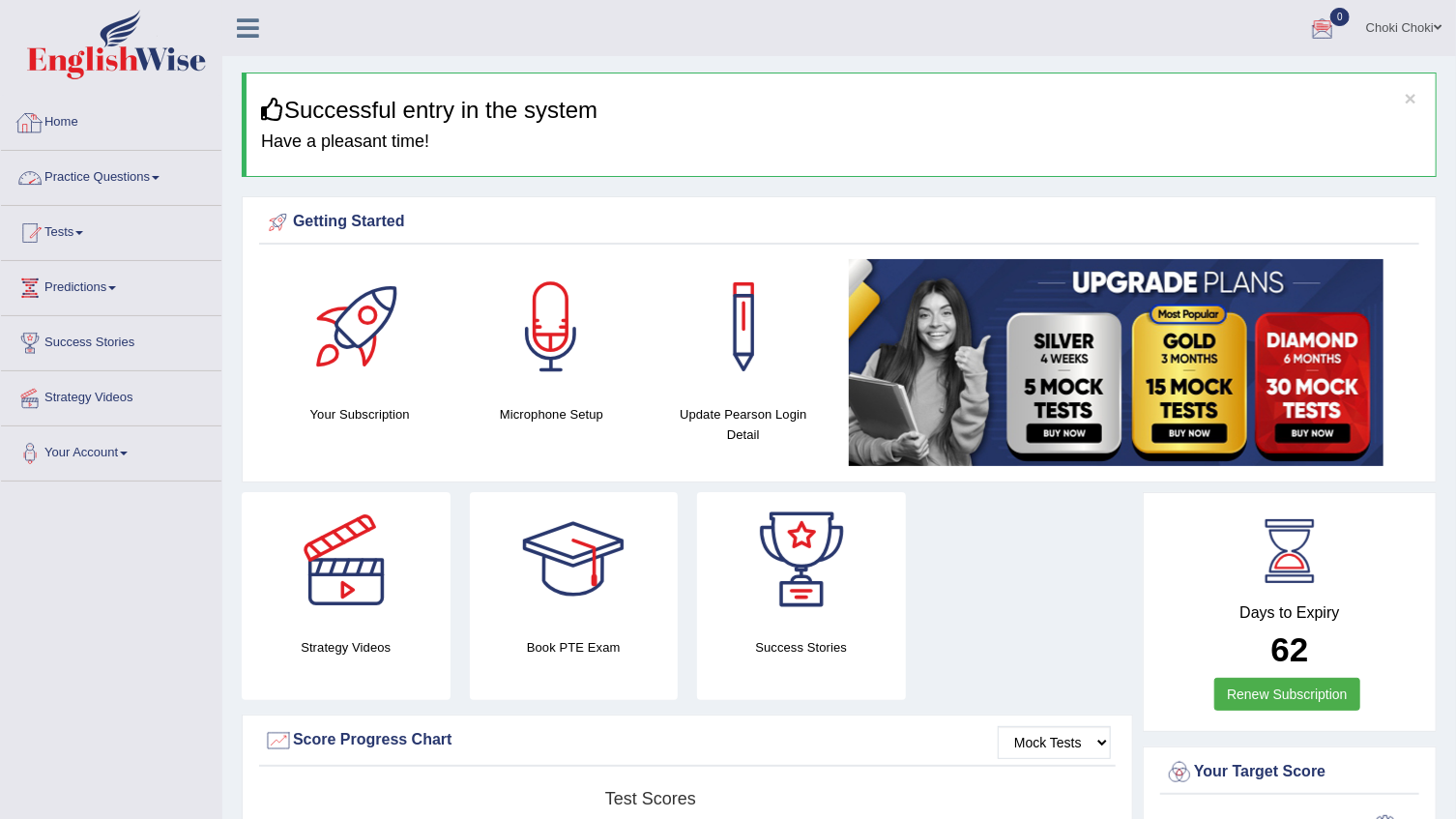 click on "Practice Questions" at bounding box center [111, 175] 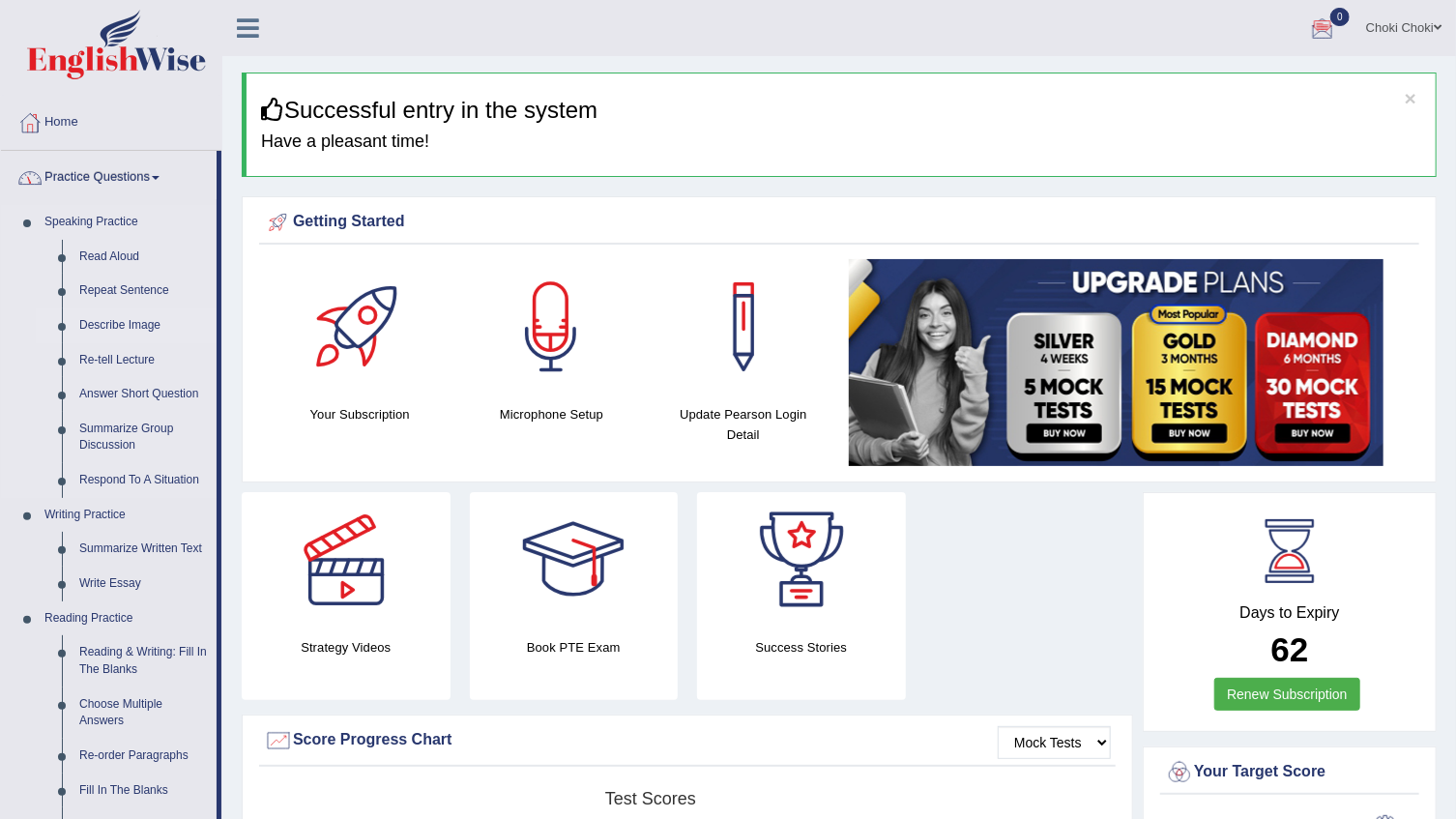click on "Describe Image" at bounding box center [143, 326] 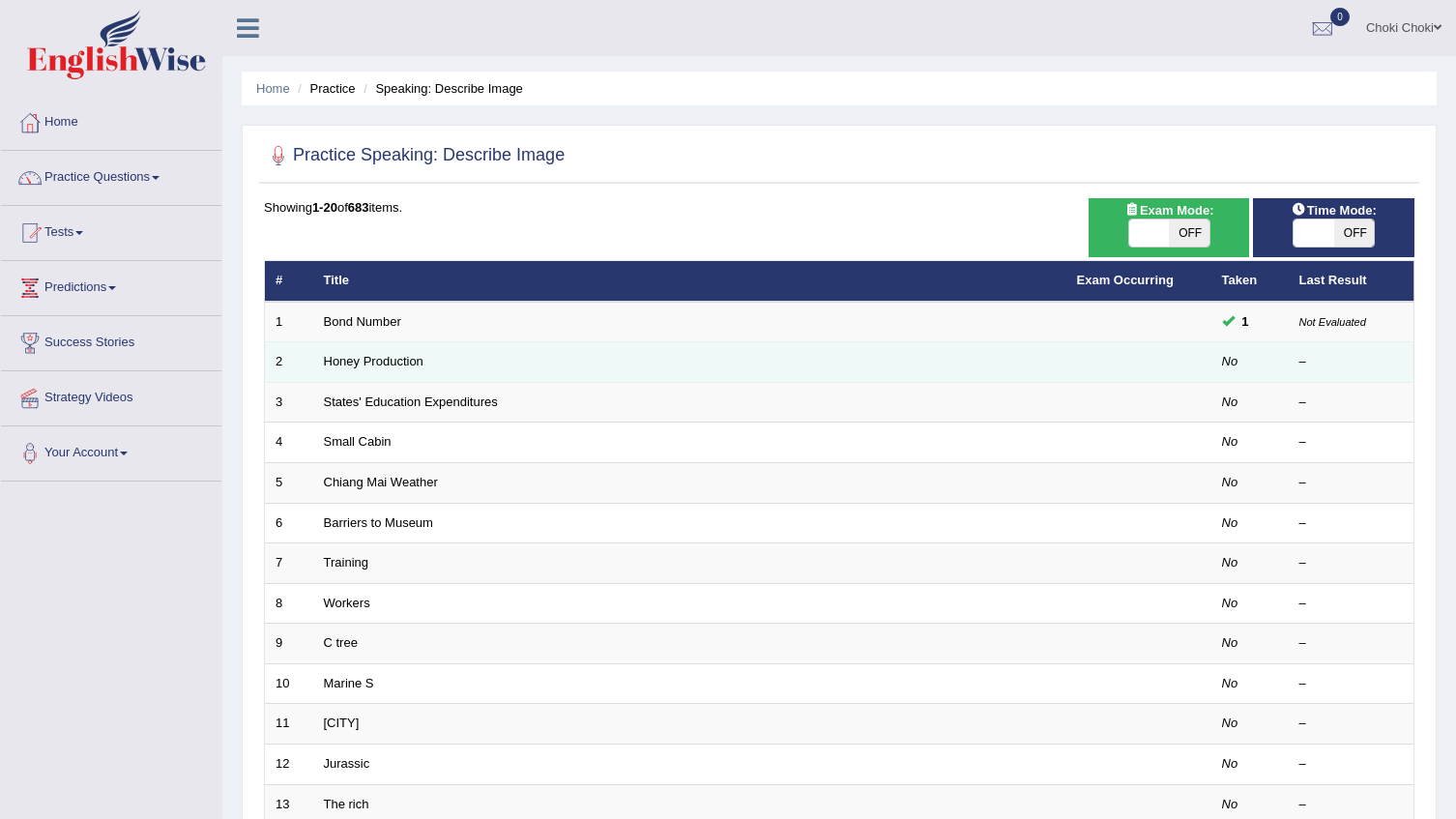 scroll, scrollTop: 0, scrollLeft: 0, axis: both 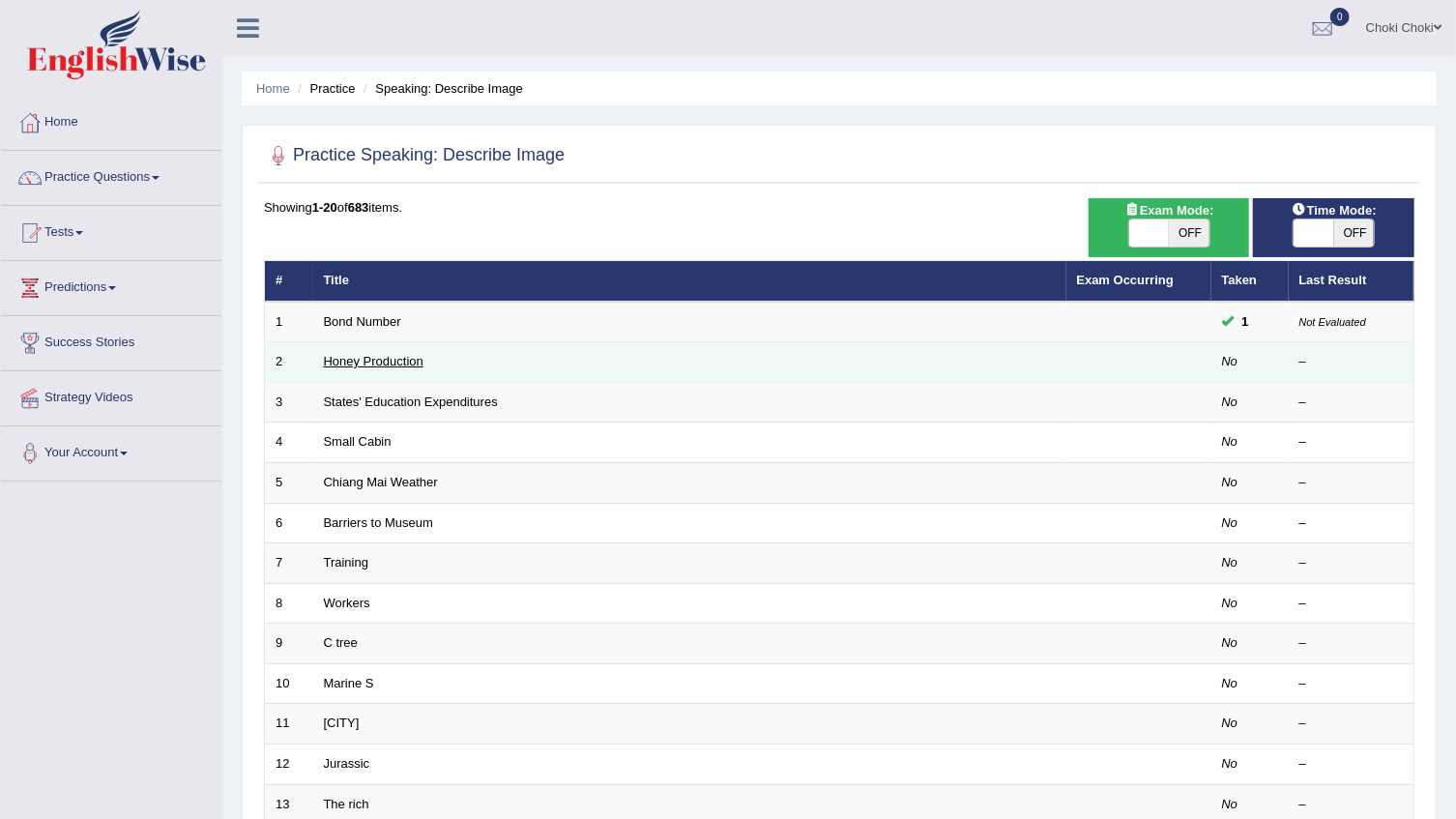 click on "Honey Production" at bounding box center (373, 361) 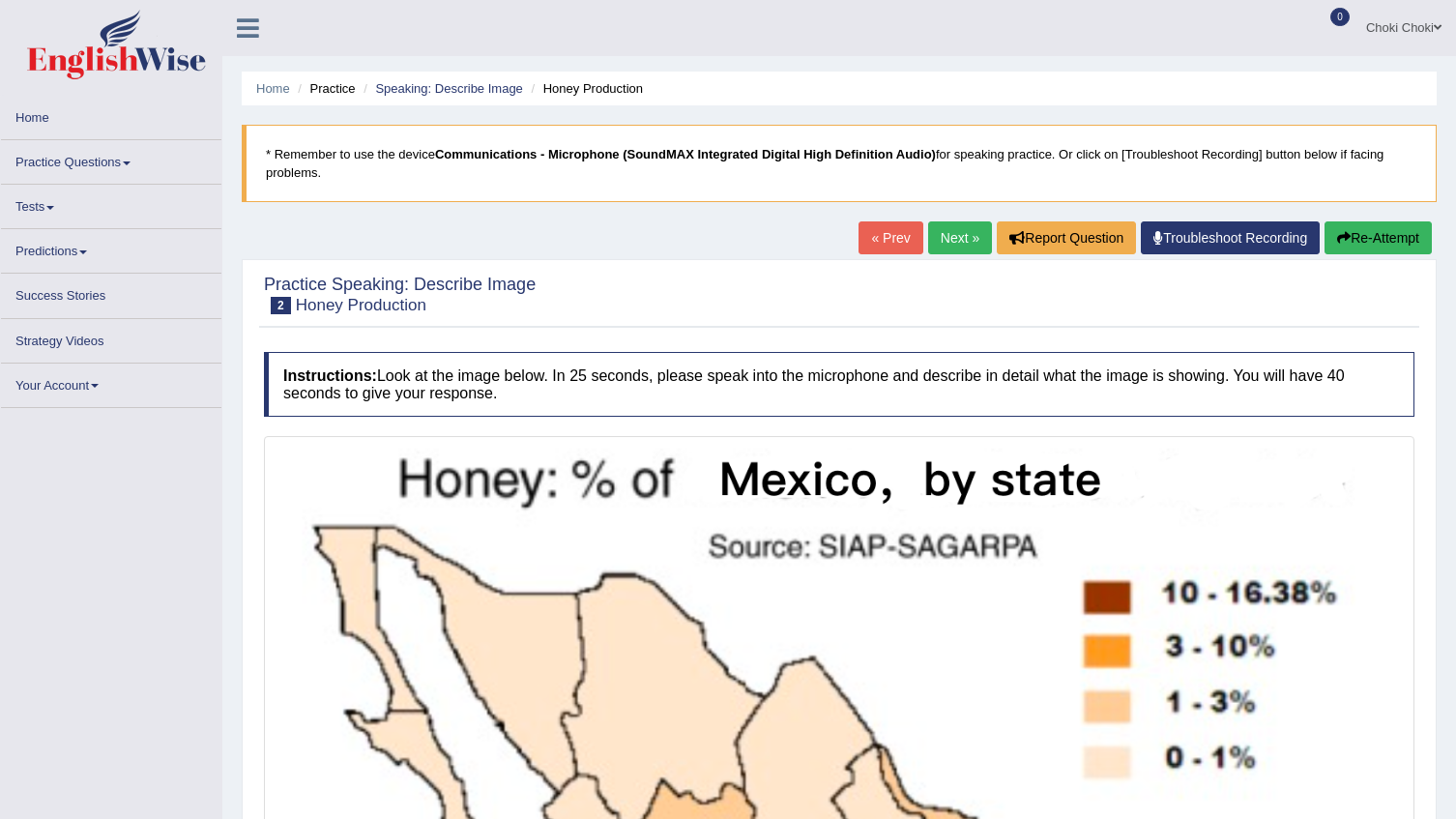 scroll, scrollTop: 0, scrollLeft: 0, axis: both 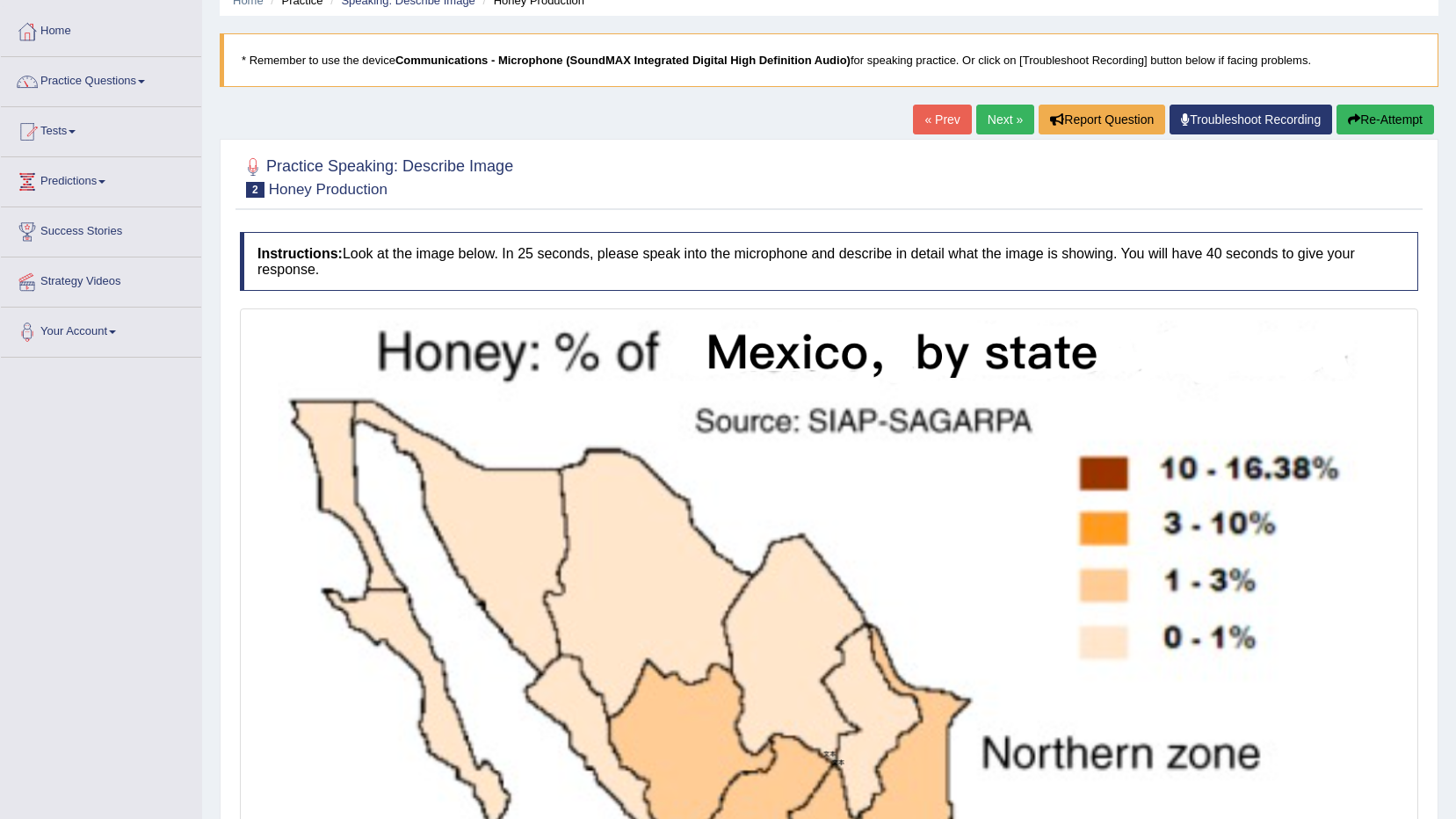 drag, startPoint x: 1260, startPoint y: 0, endPoint x: 902, endPoint y: 492, distance: 608.4636 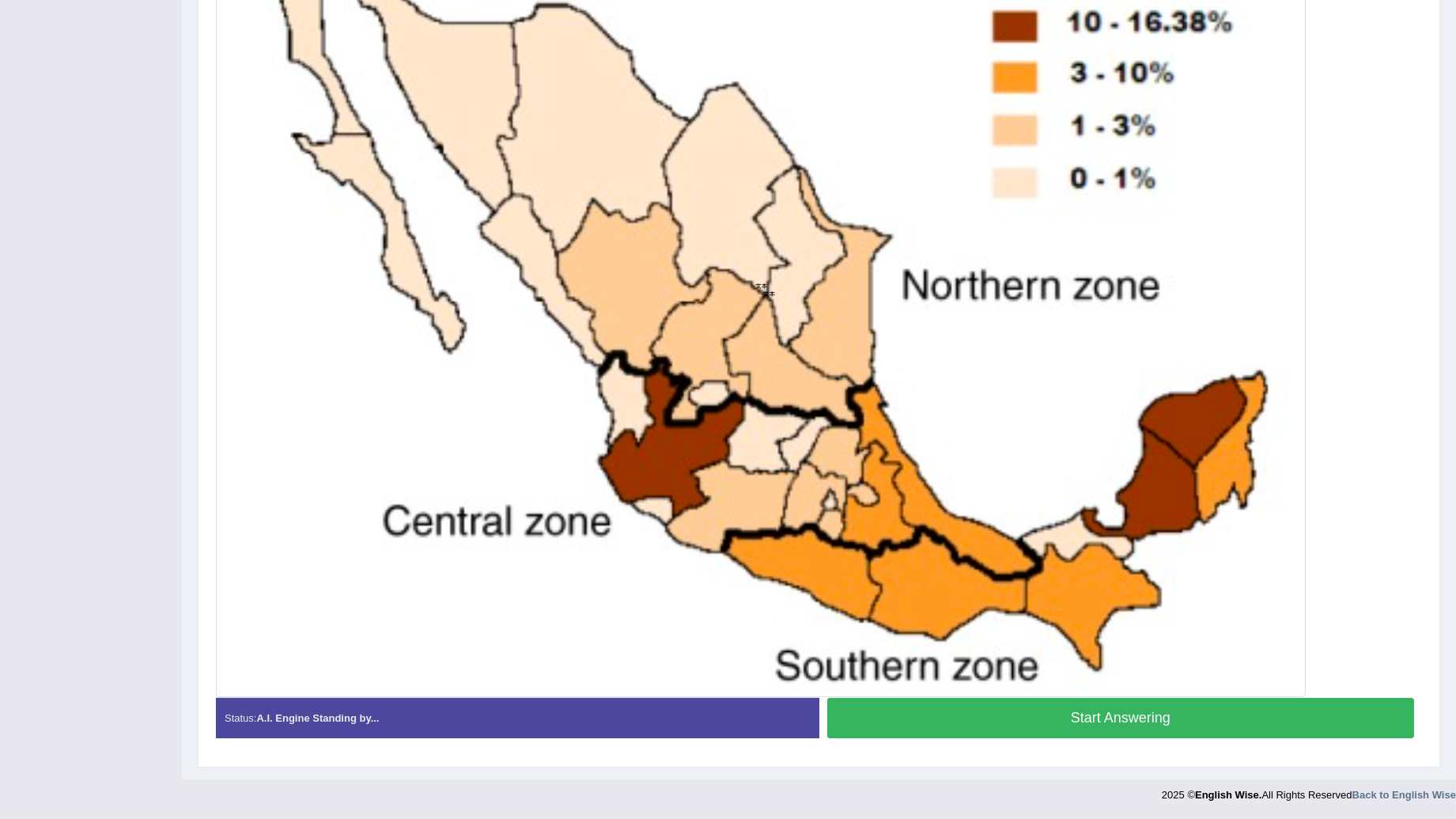 scroll, scrollTop: 376, scrollLeft: 0, axis: vertical 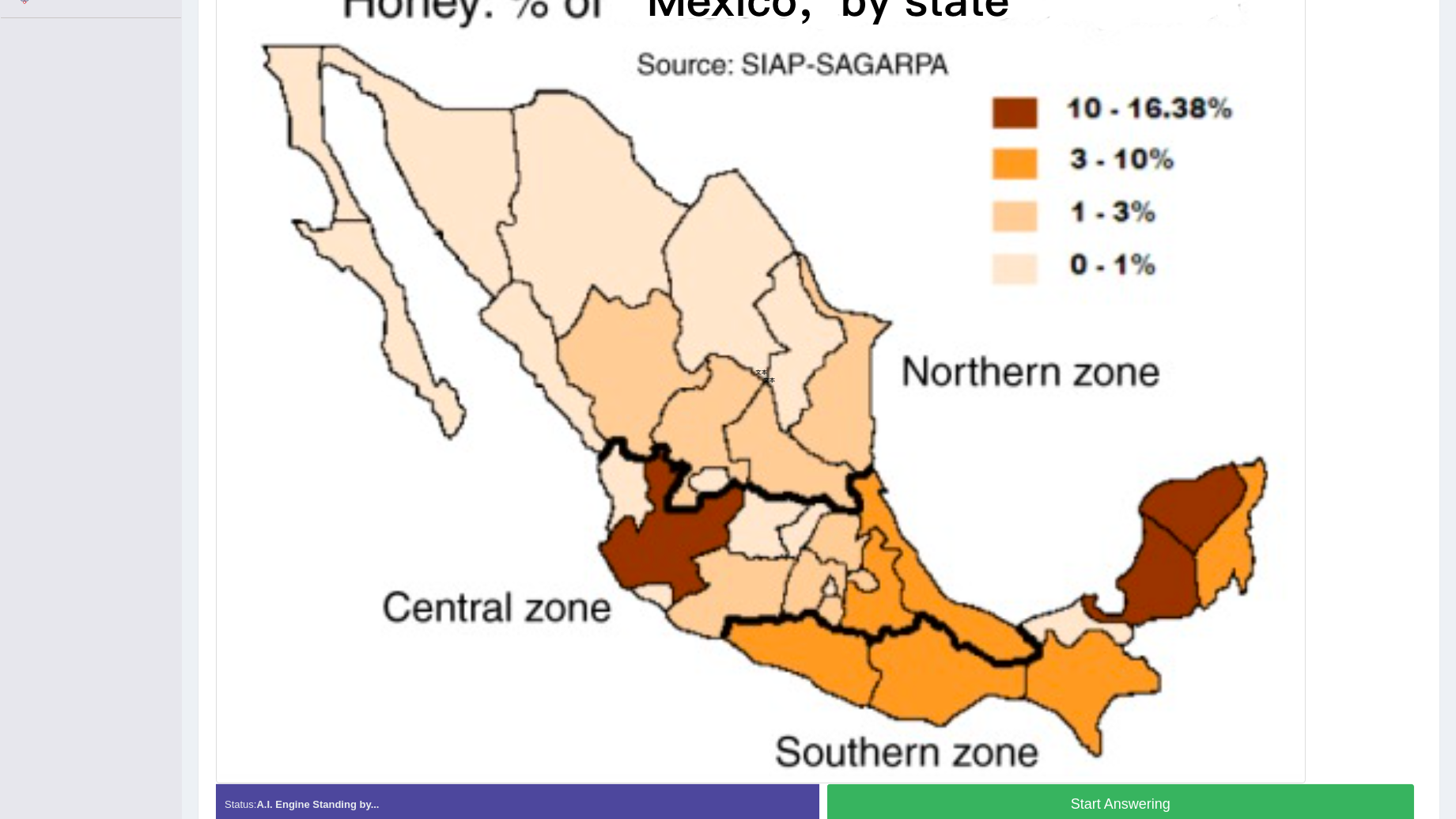 click on "Start Answering" at bounding box center (1121, 804) 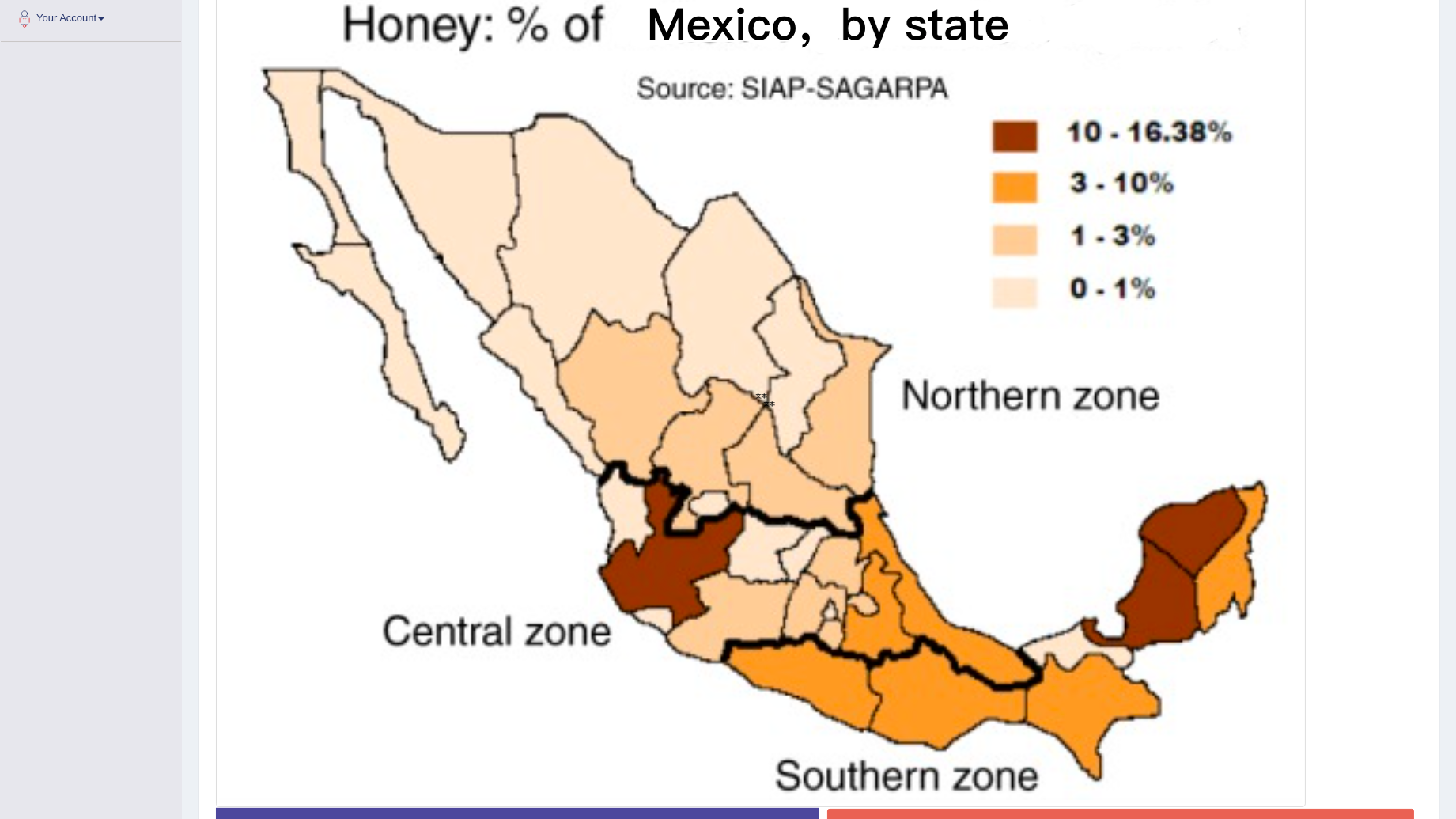 scroll, scrollTop: 464, scrollLeft: 0, axis: vertical 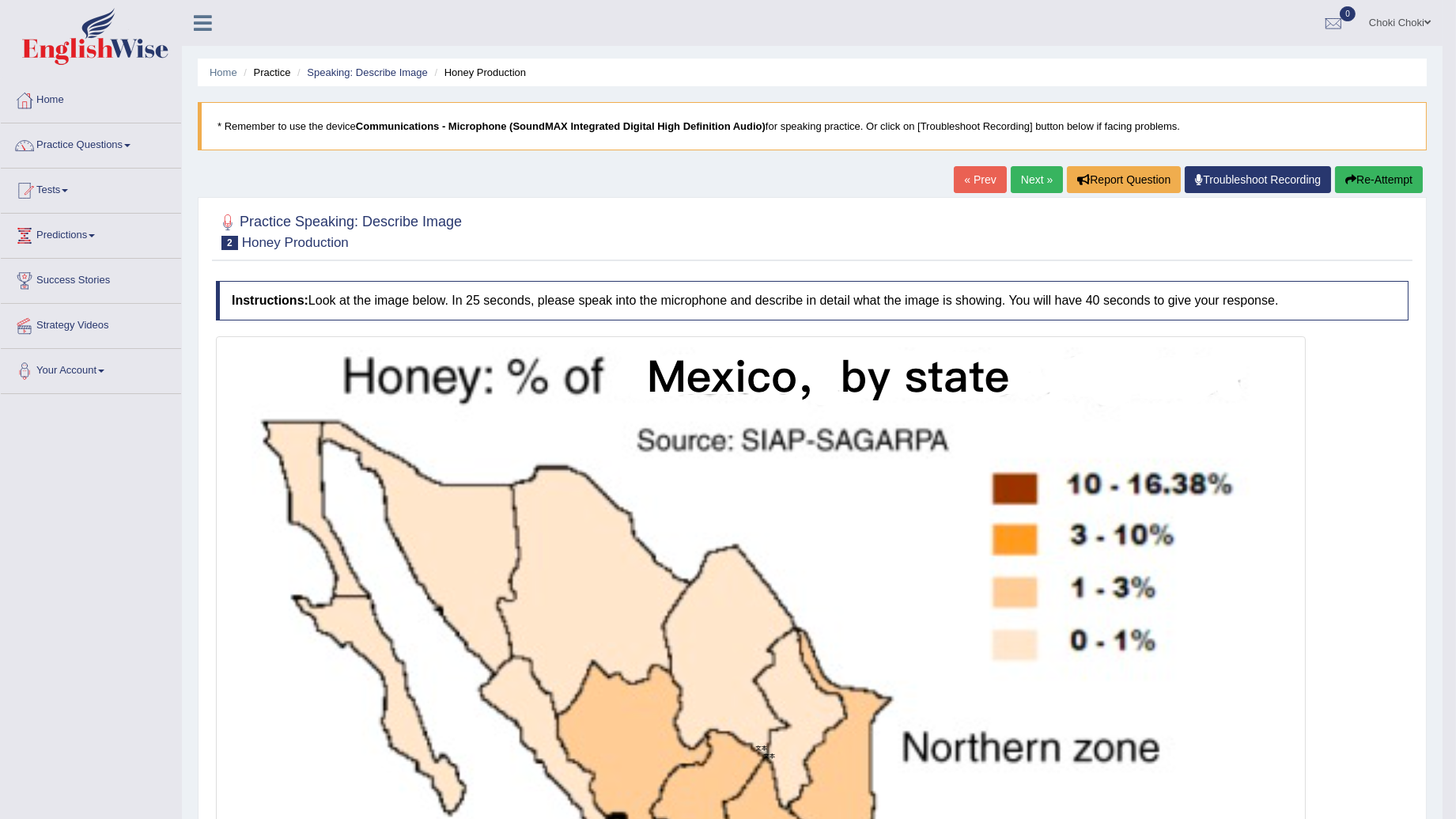 click on "Next »" at bounding box center [1037, 180] 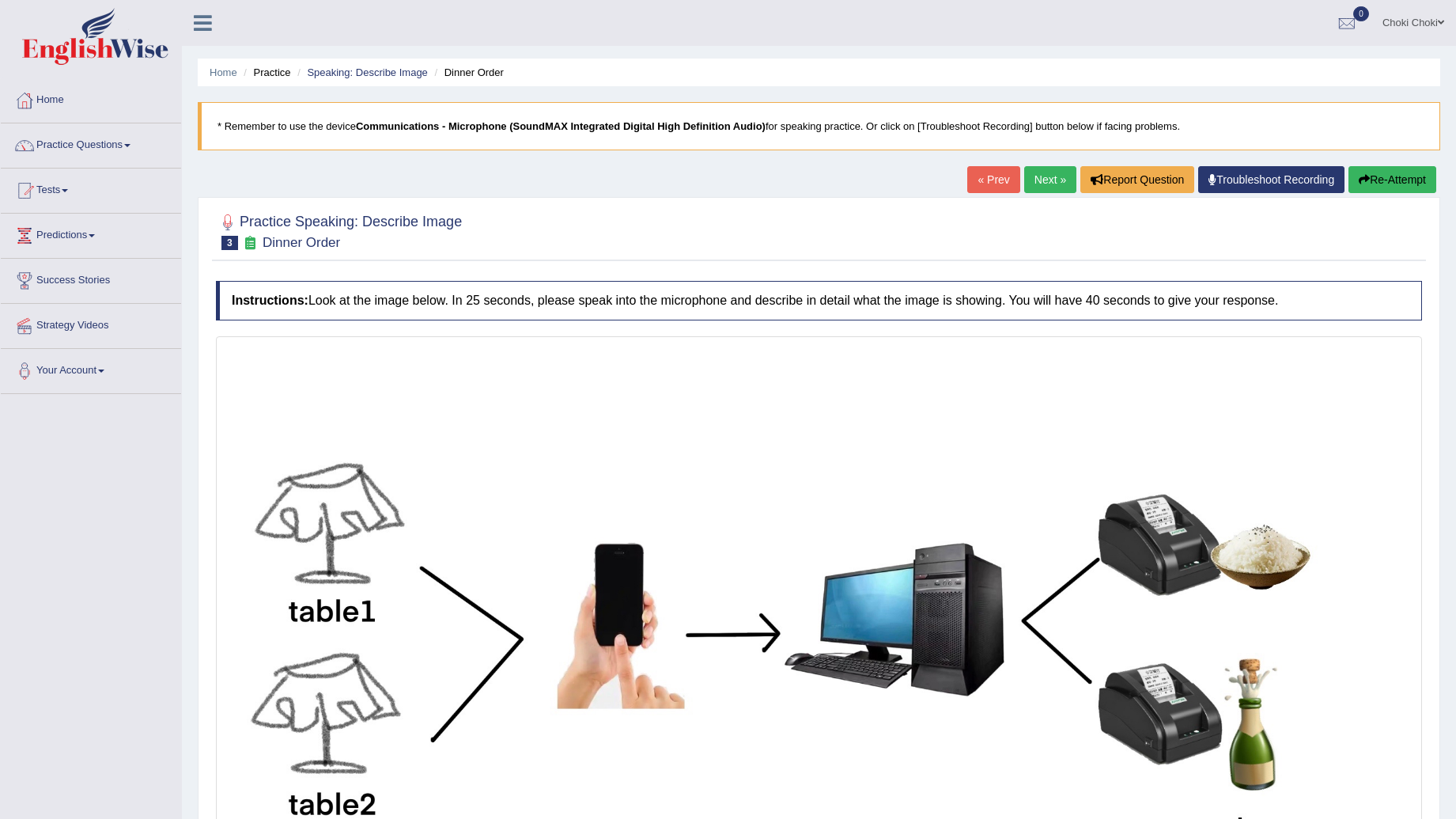 scroll, scrollTop: 0, scrollLeft: 0, axis: both 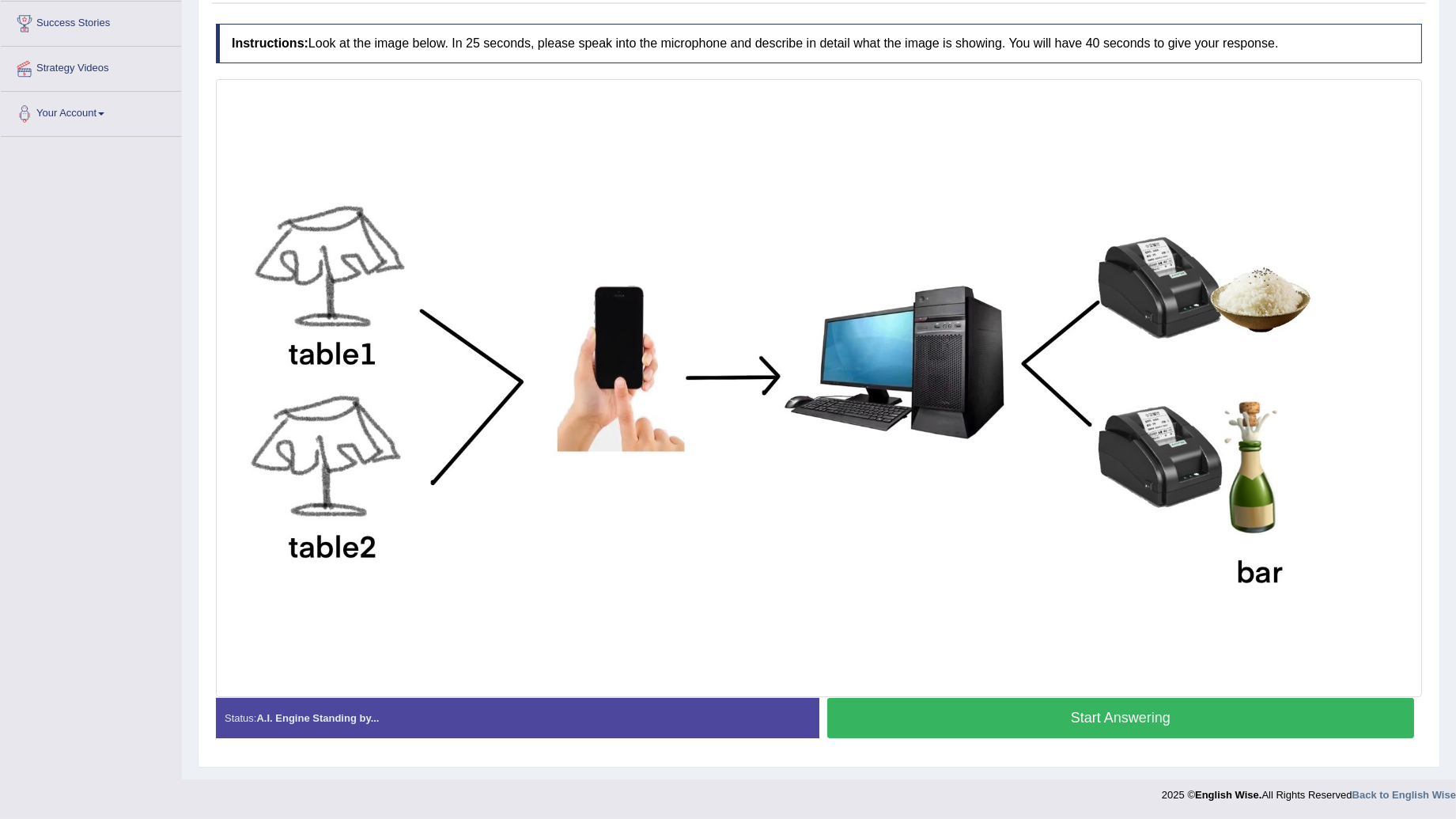 click on "Start Answering" at bounding box center [1121, 718] 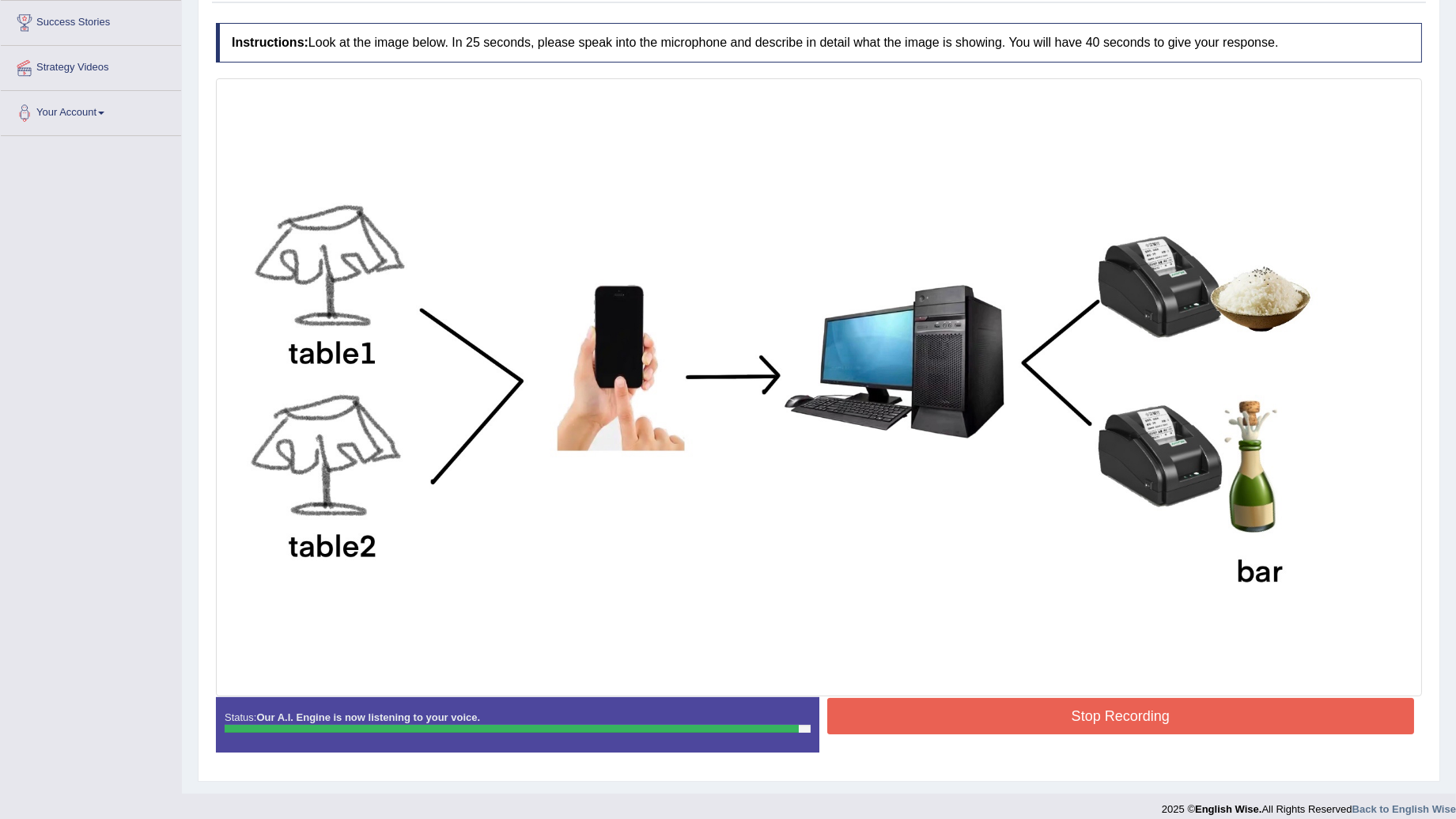 click on "Start Answering" at bounding box center [1121, 697] 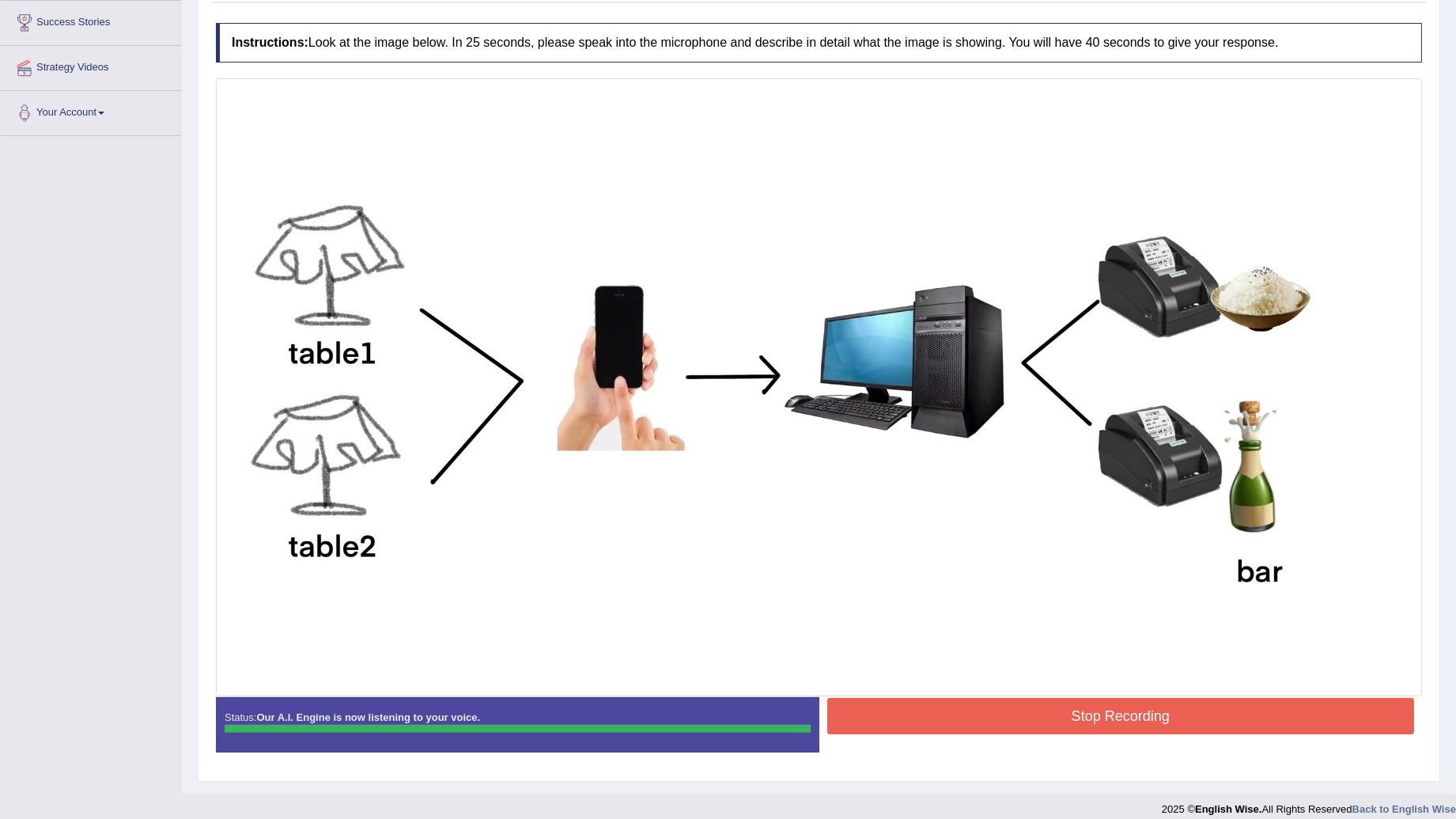 click on "Stop Recording" at bounding box center (1121, 716) 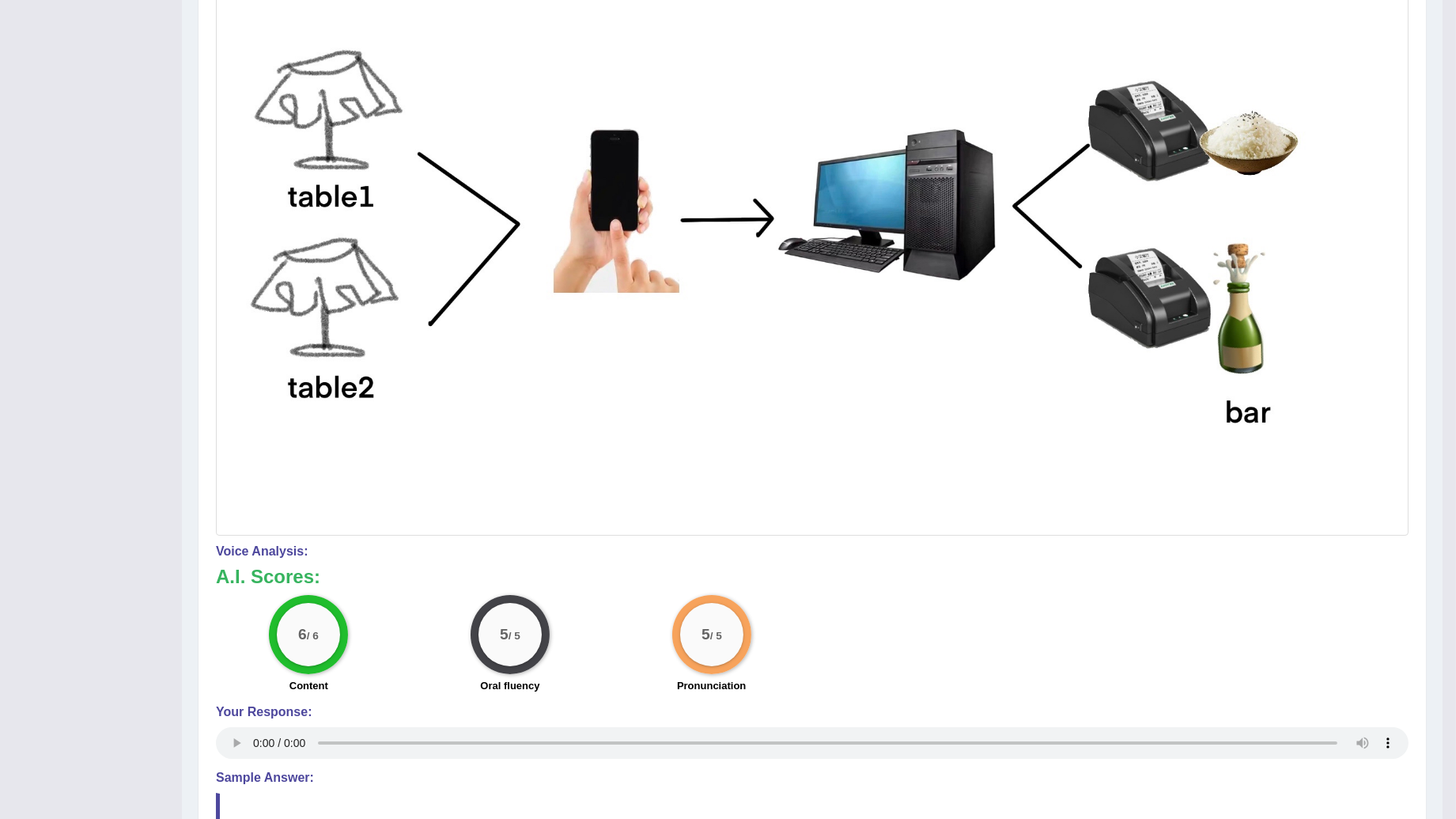 scroll, scrollTop: 588, scrollLeft: 0, axis: vertical 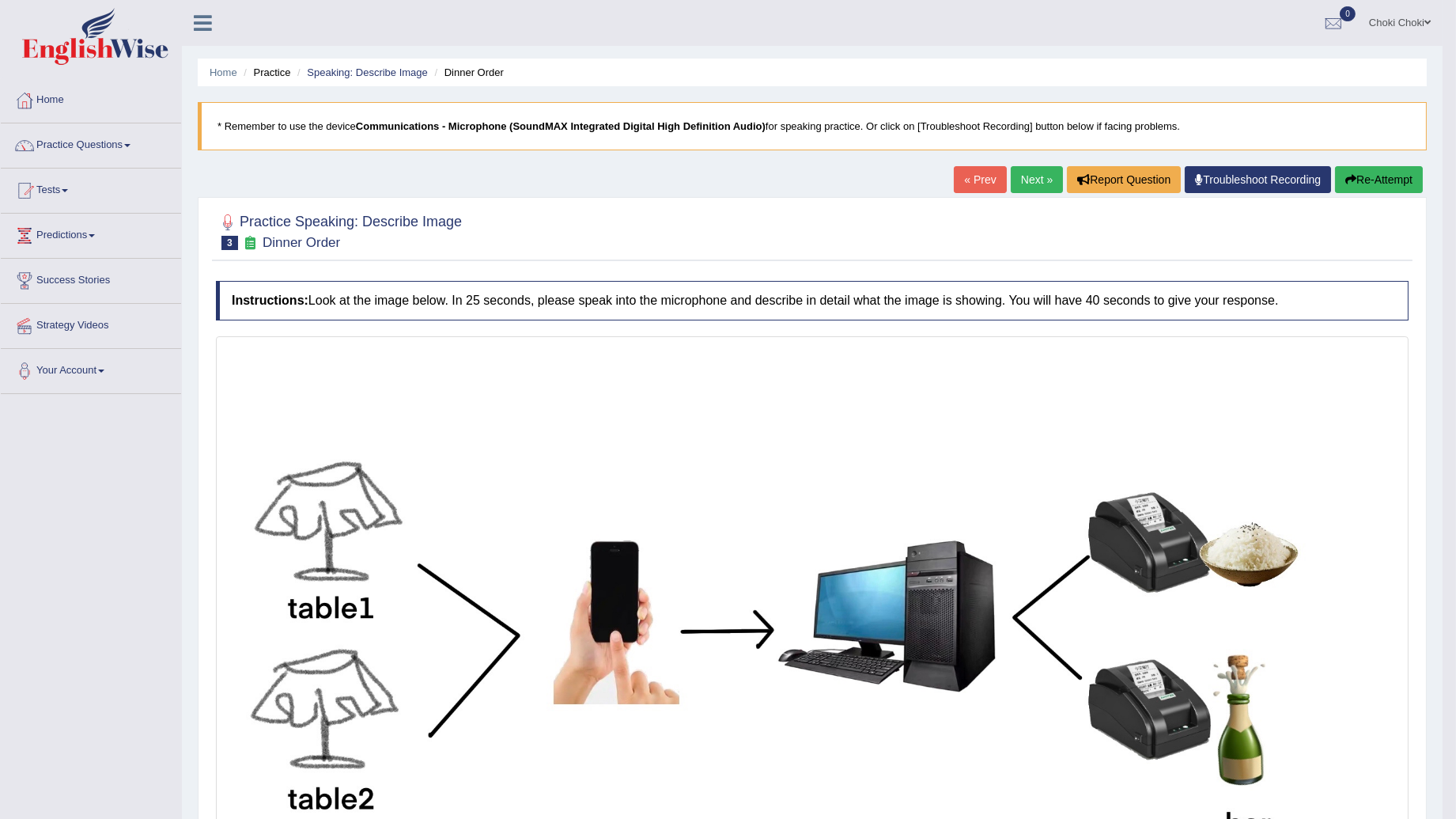click on "Next »" at bounding box center (1037, 180) 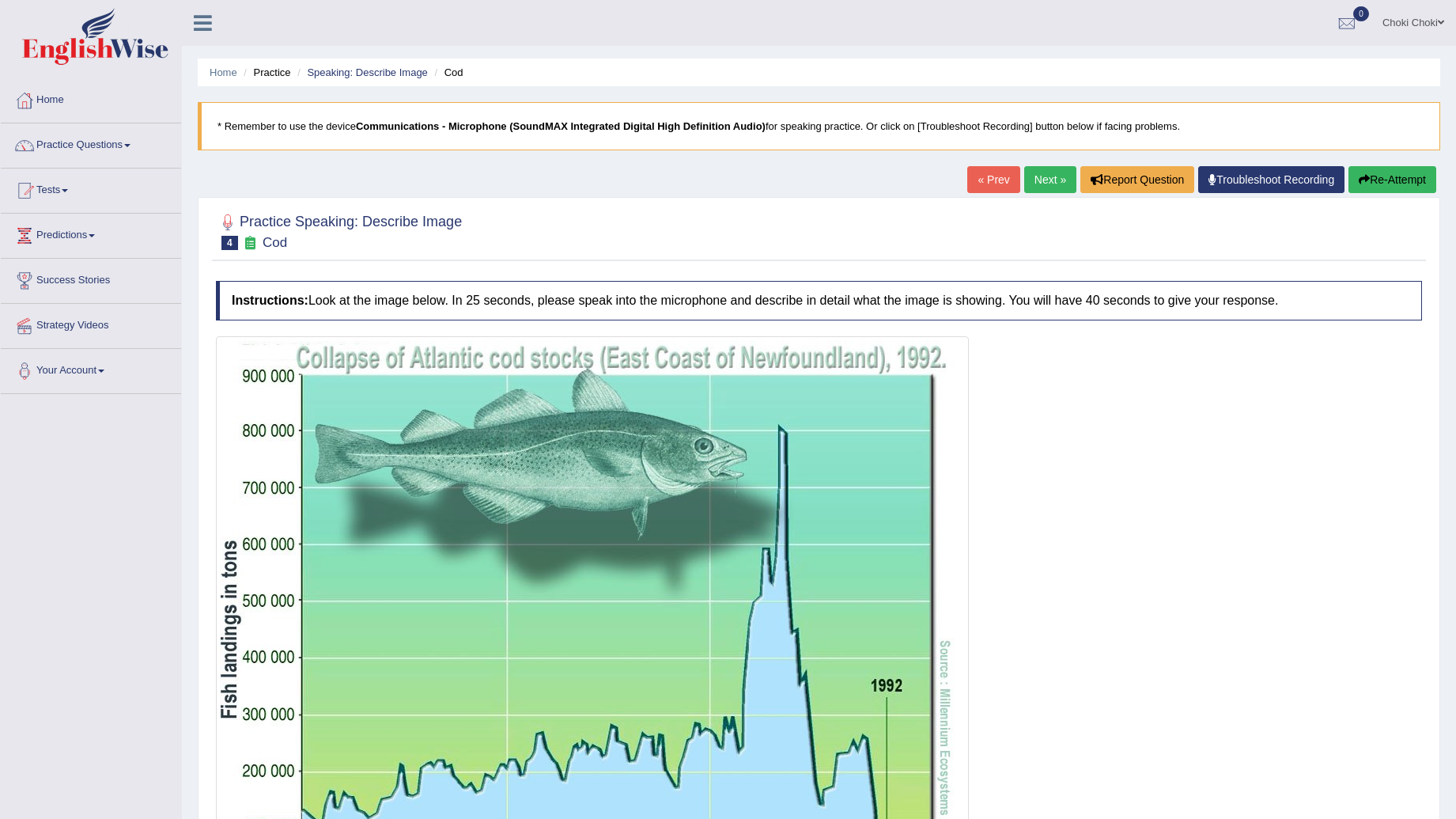scroll, scrollTop: 233, scrollLeft: 0, axis: vertical 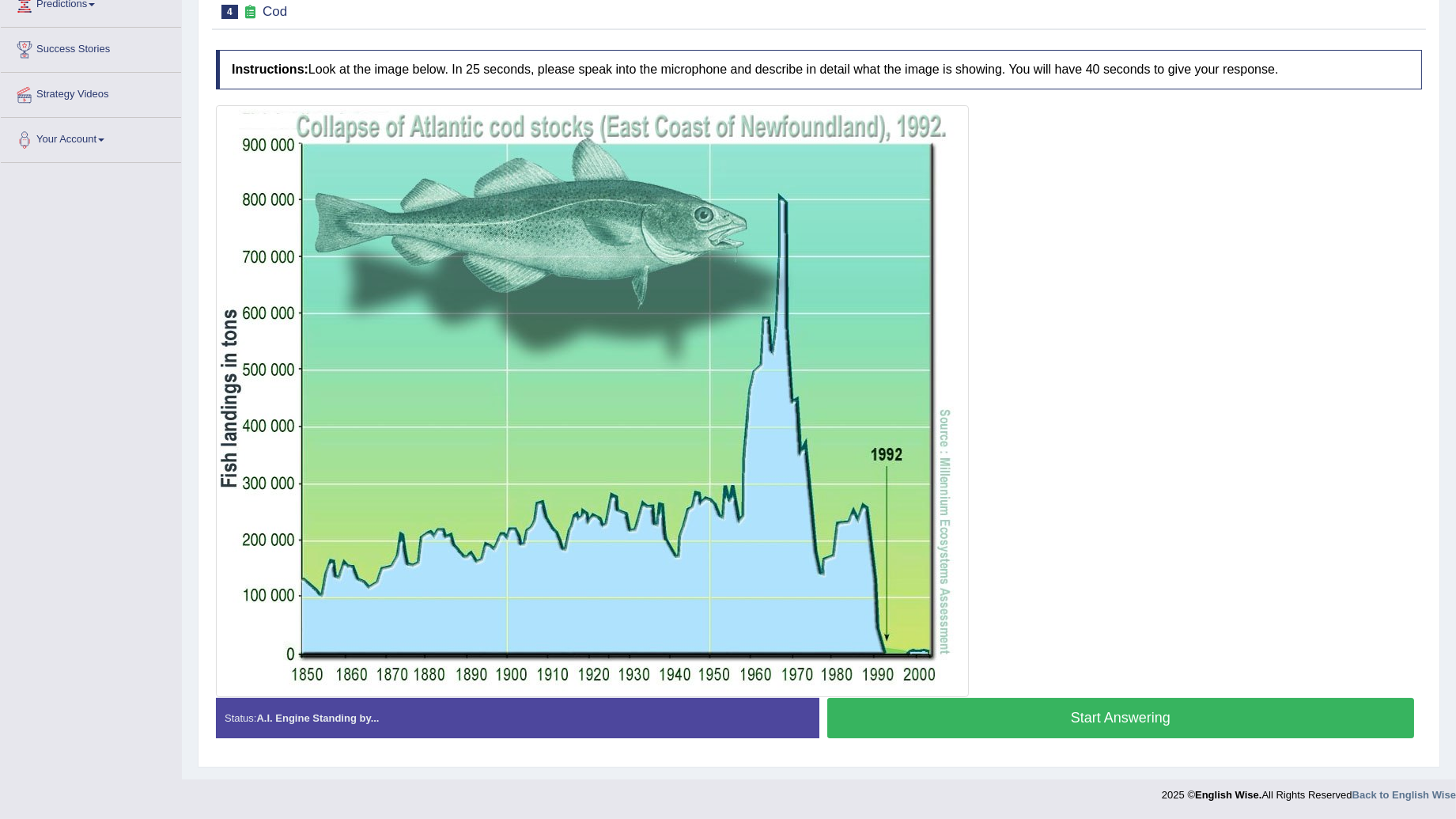 click on "Start Answering" at bounding box center [1121, 718] 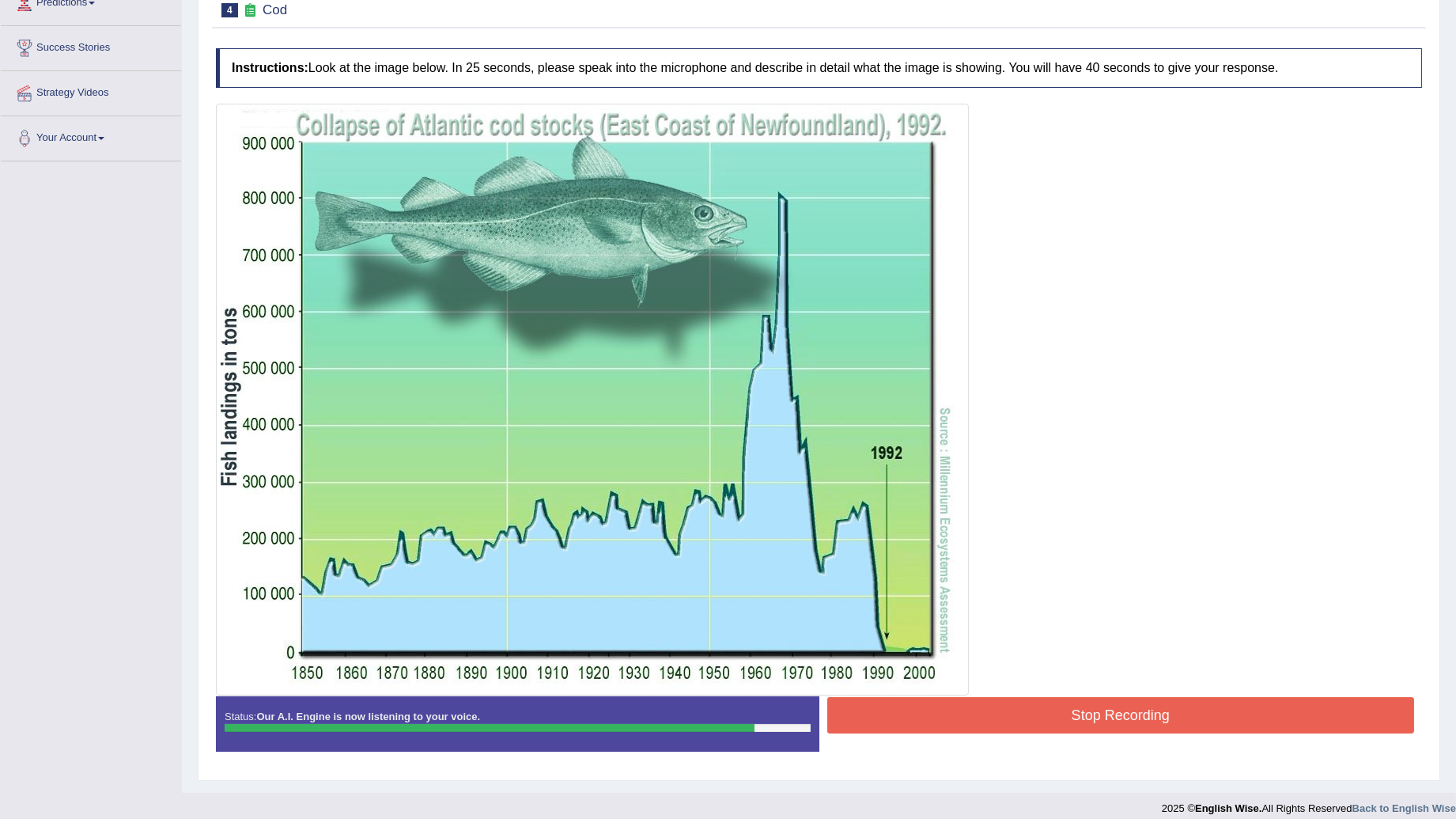 click on "Stop Recording" at bounding box center [1121, 715] 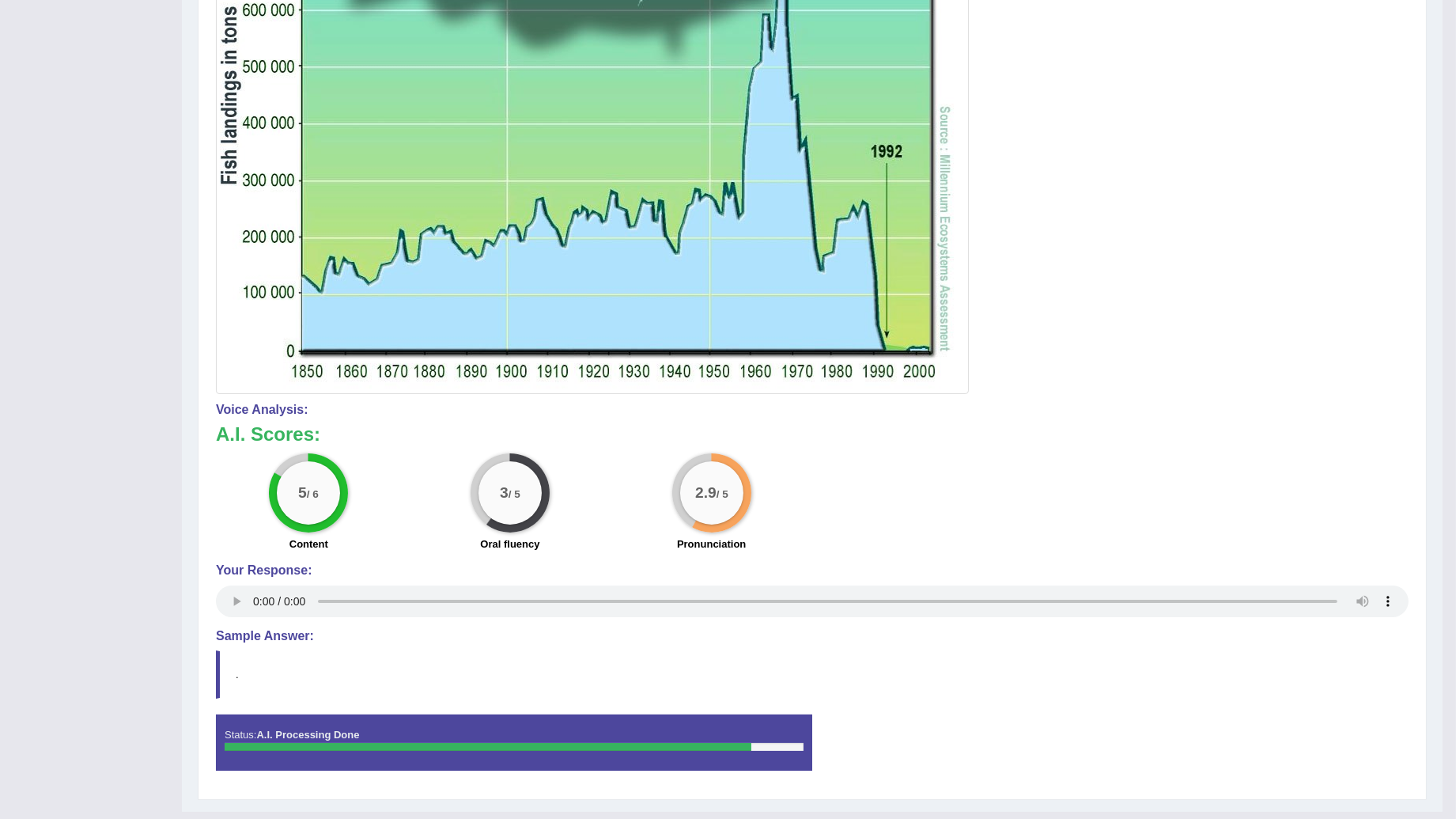 scroll, scrollTop: 568, scrollLeft: 0, axis: vertical 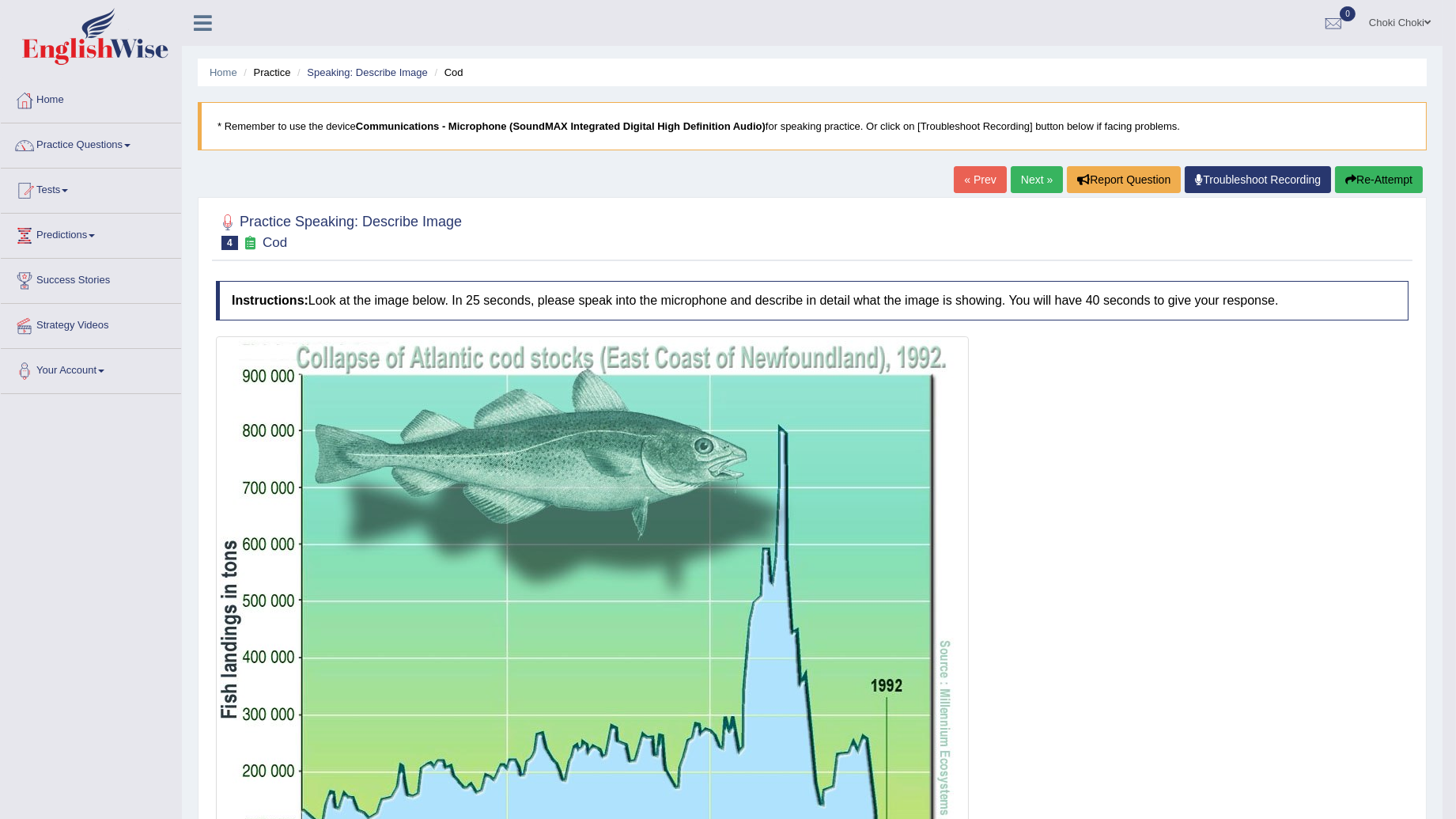 click on "Next »" at bounding box center (1037, 180) 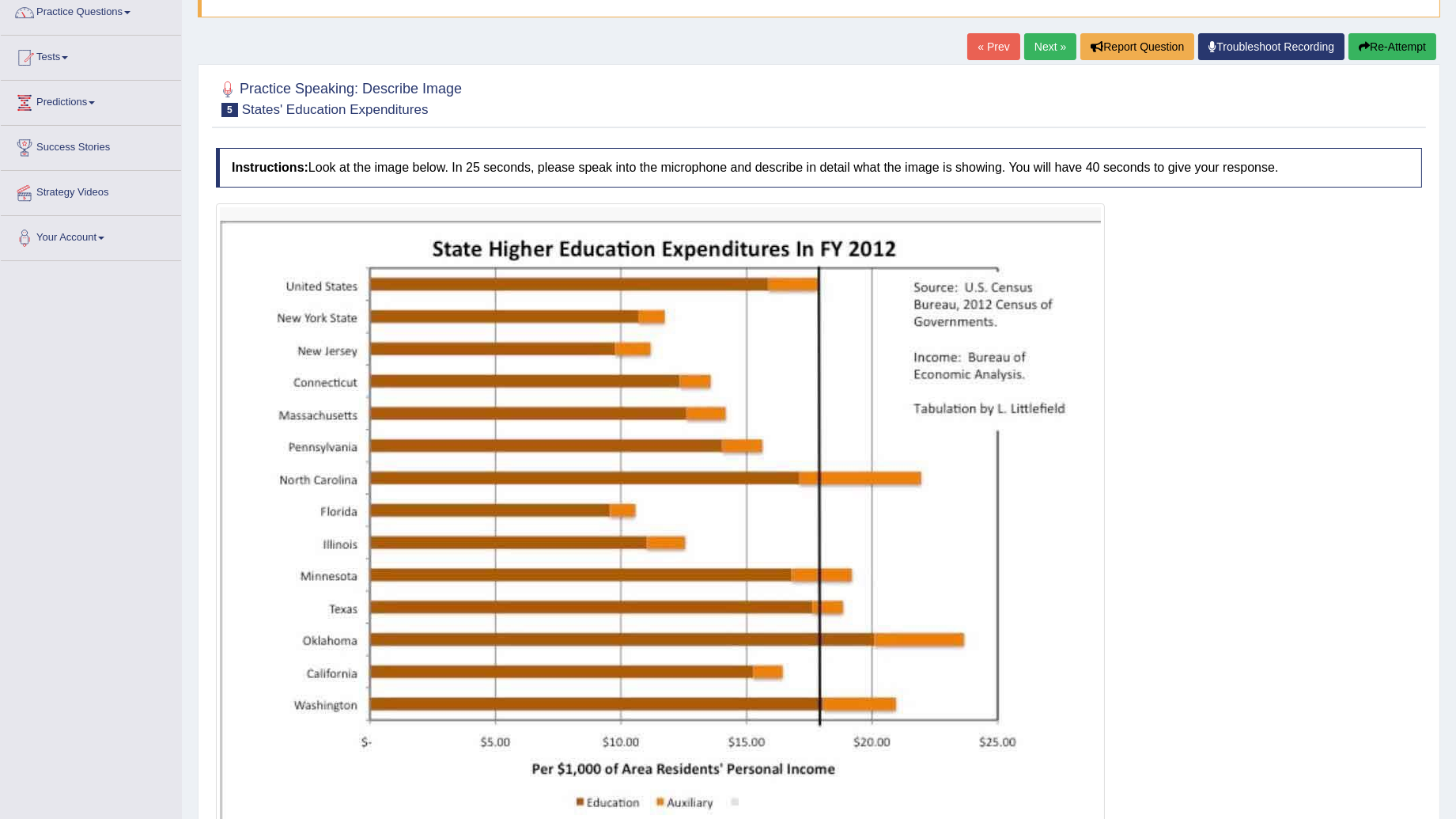 scroll, scrollTop: 176, scrollLeft: 0, axis: vertical 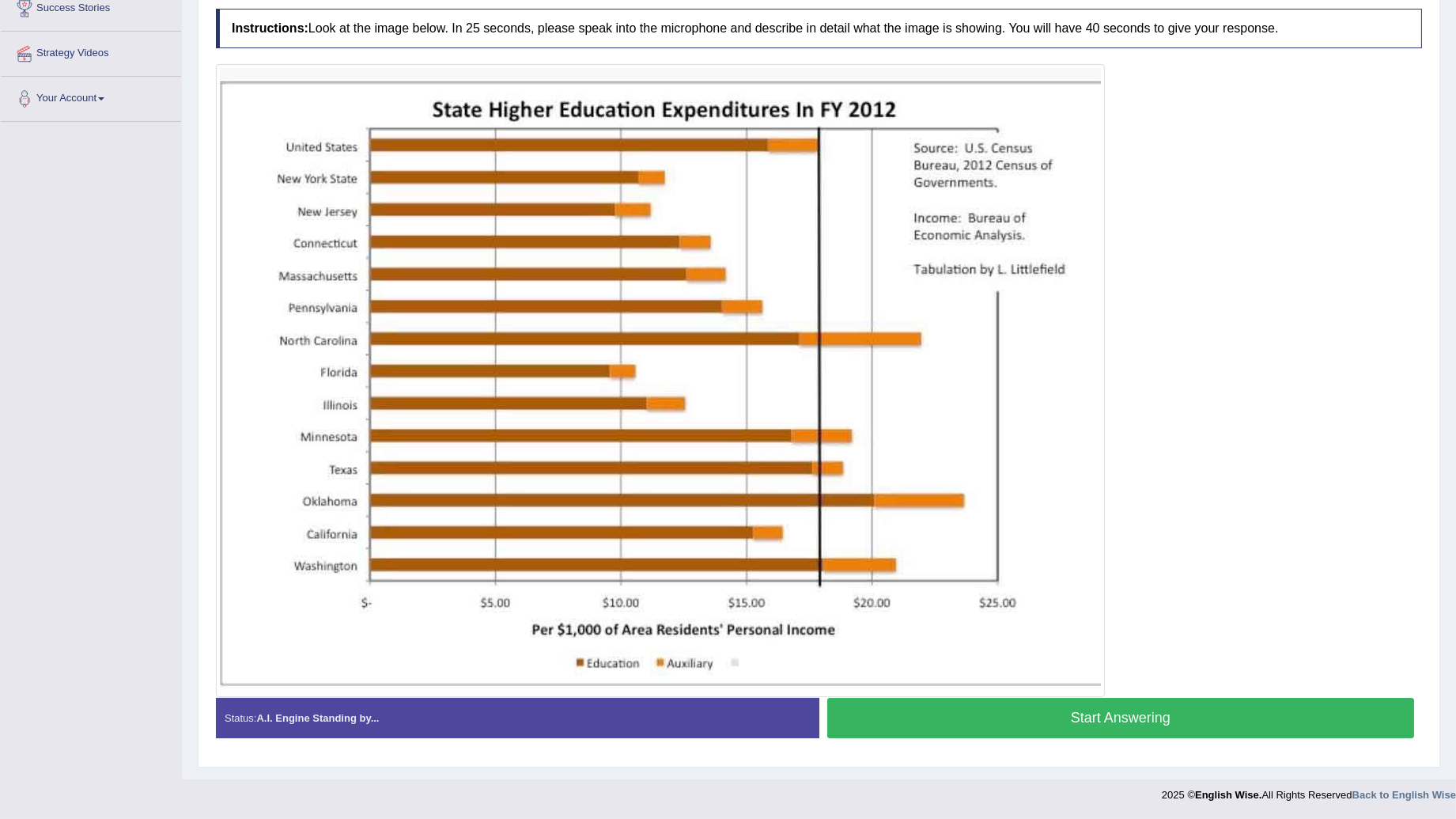click at bounding box center [660, 381] 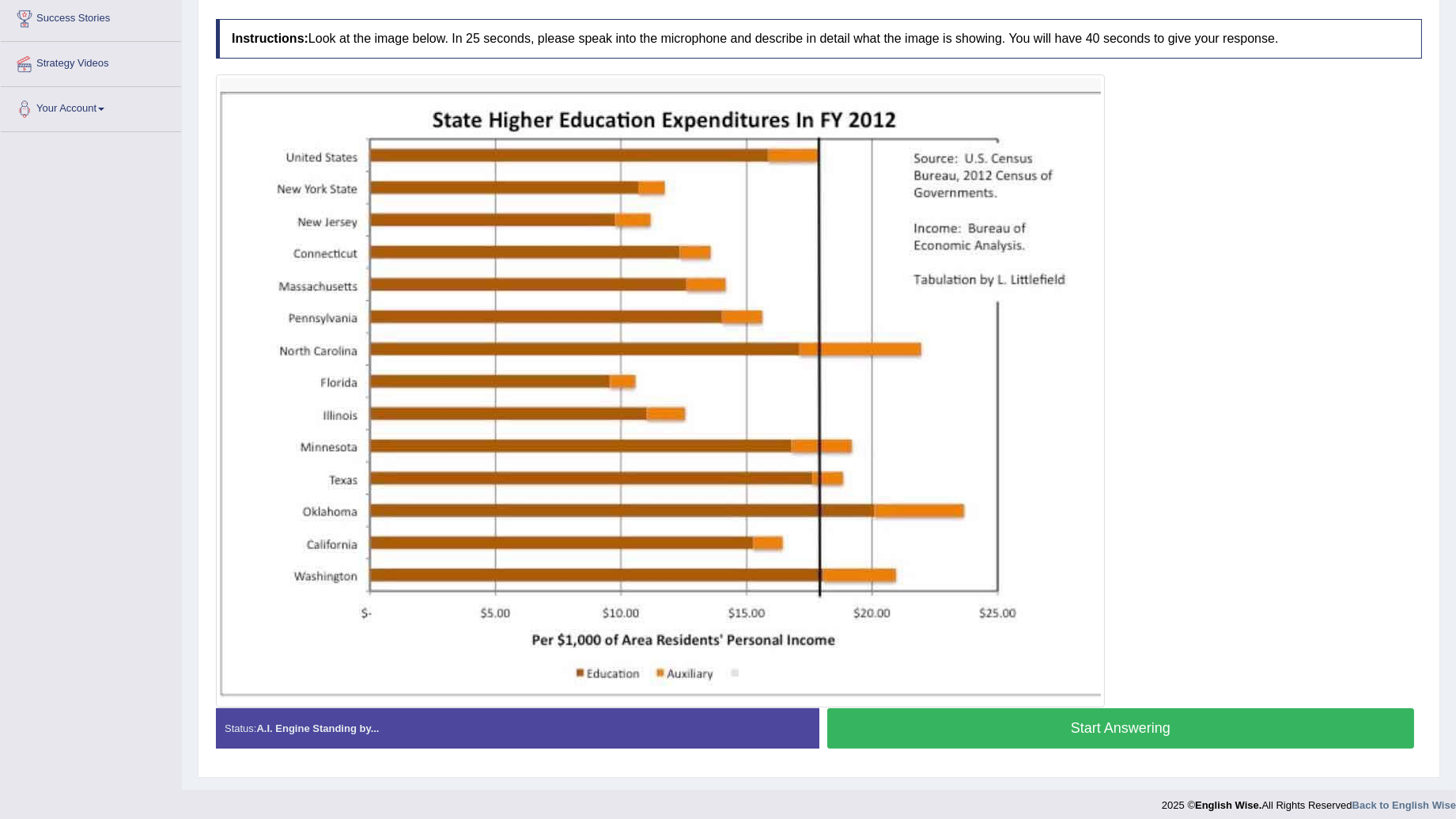 scroll, scrollTop: 274, scrollLeft: 0, axis: vertical 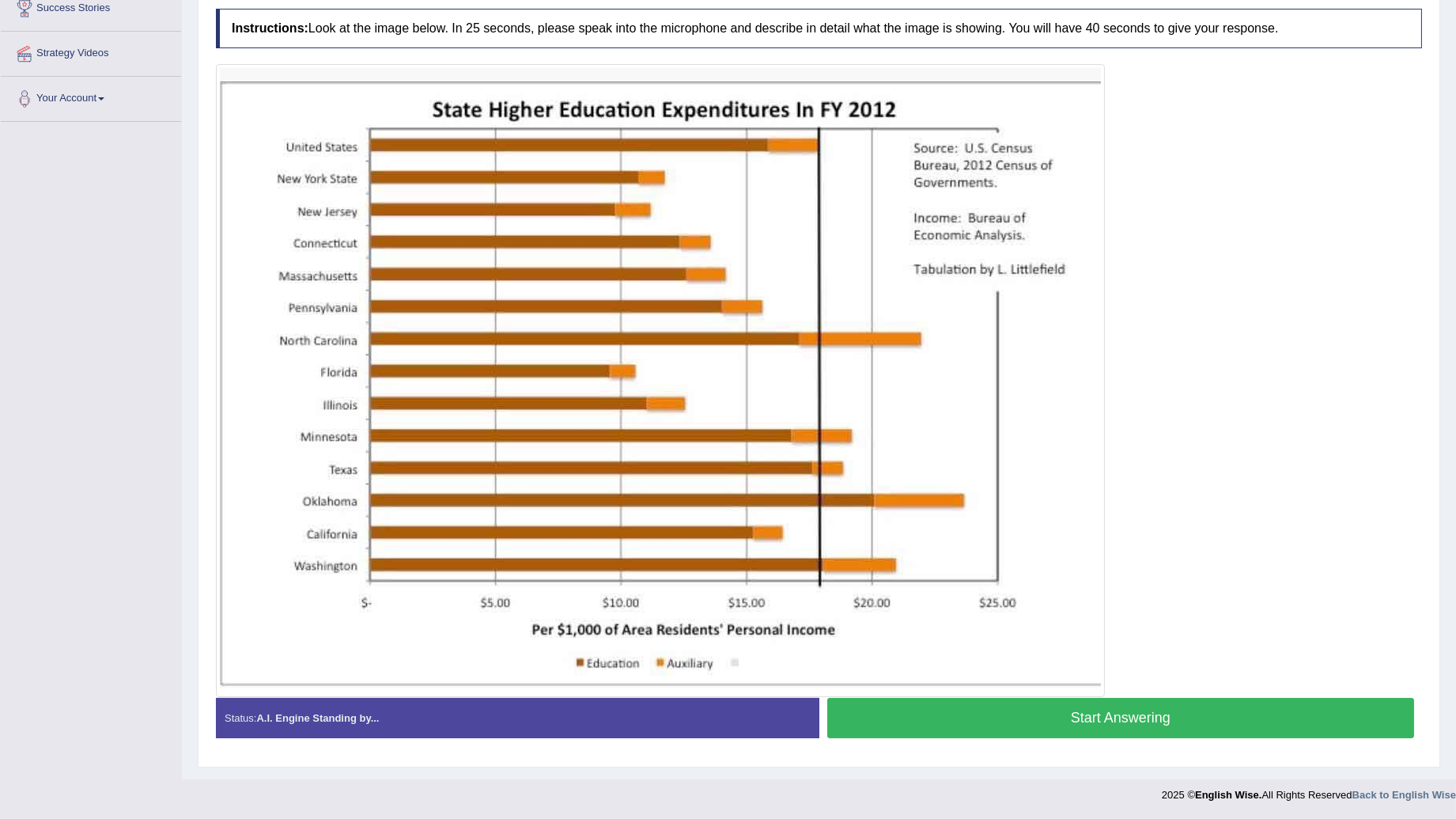 click on "Start Answering" at bounding box center (1121, 718) 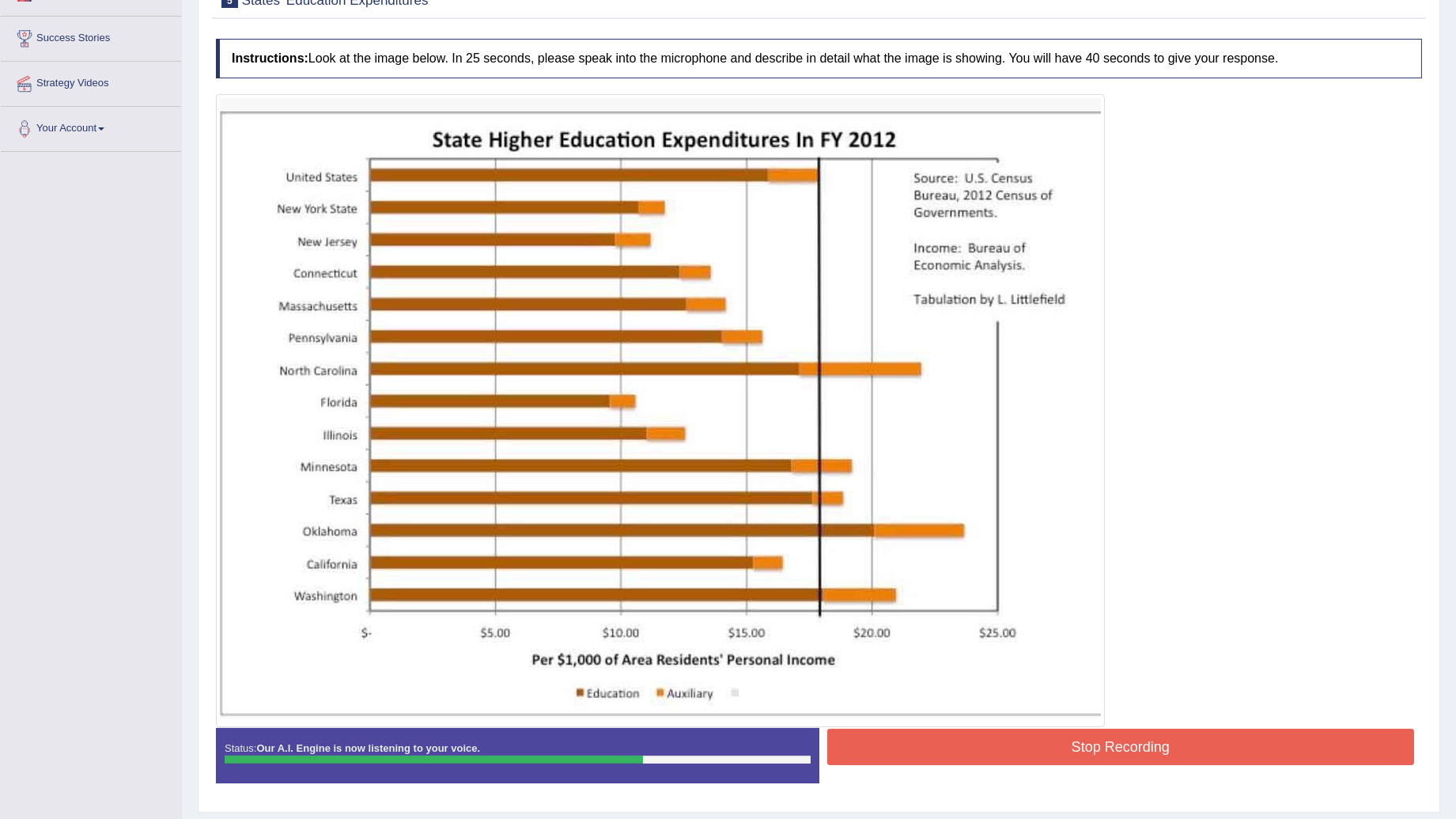 scroll, scrollTop: 274, scrollLeft: 0, axis: vertical 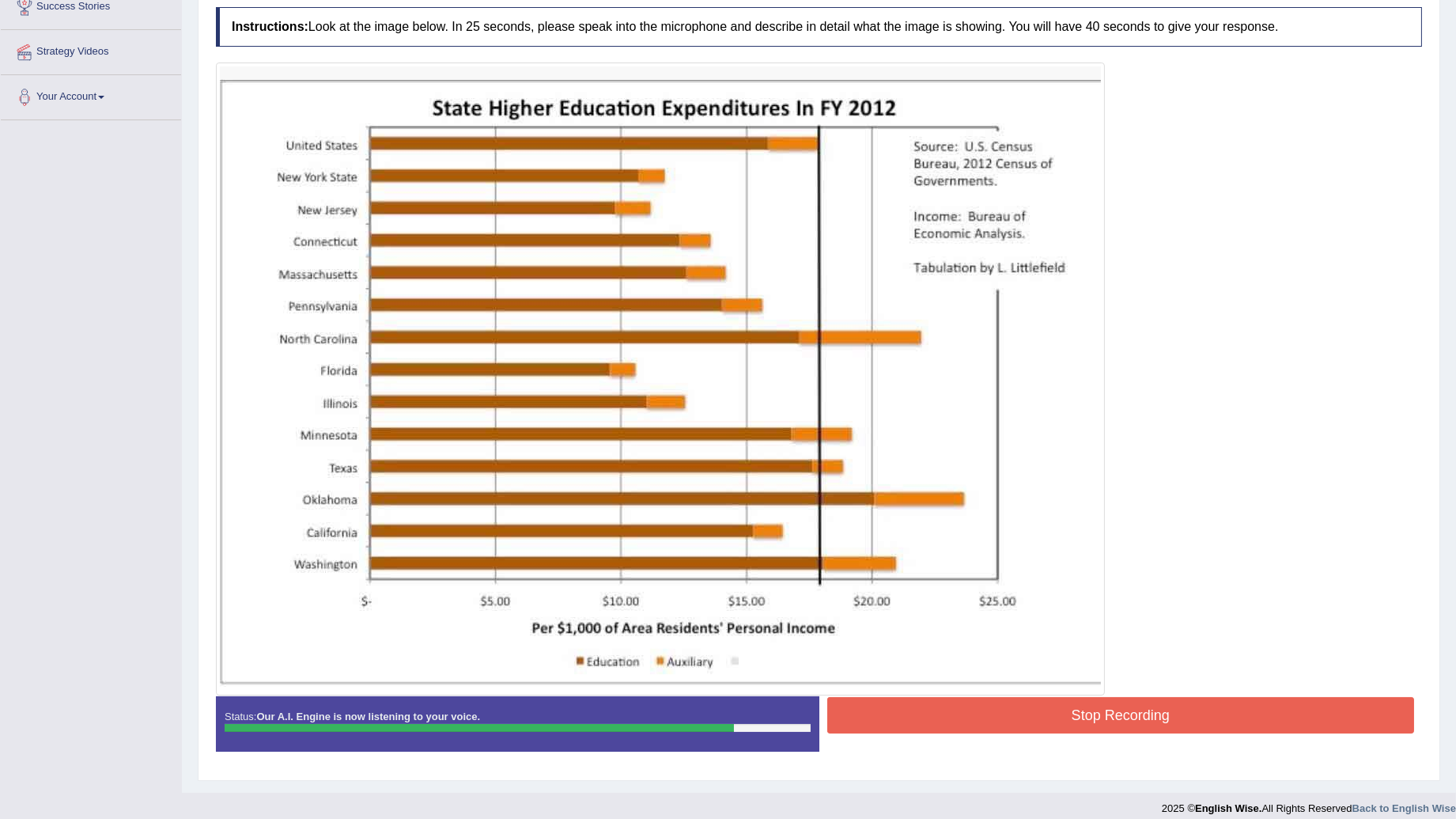 click on "Stop Recording" at bounding box center (1121, 715) 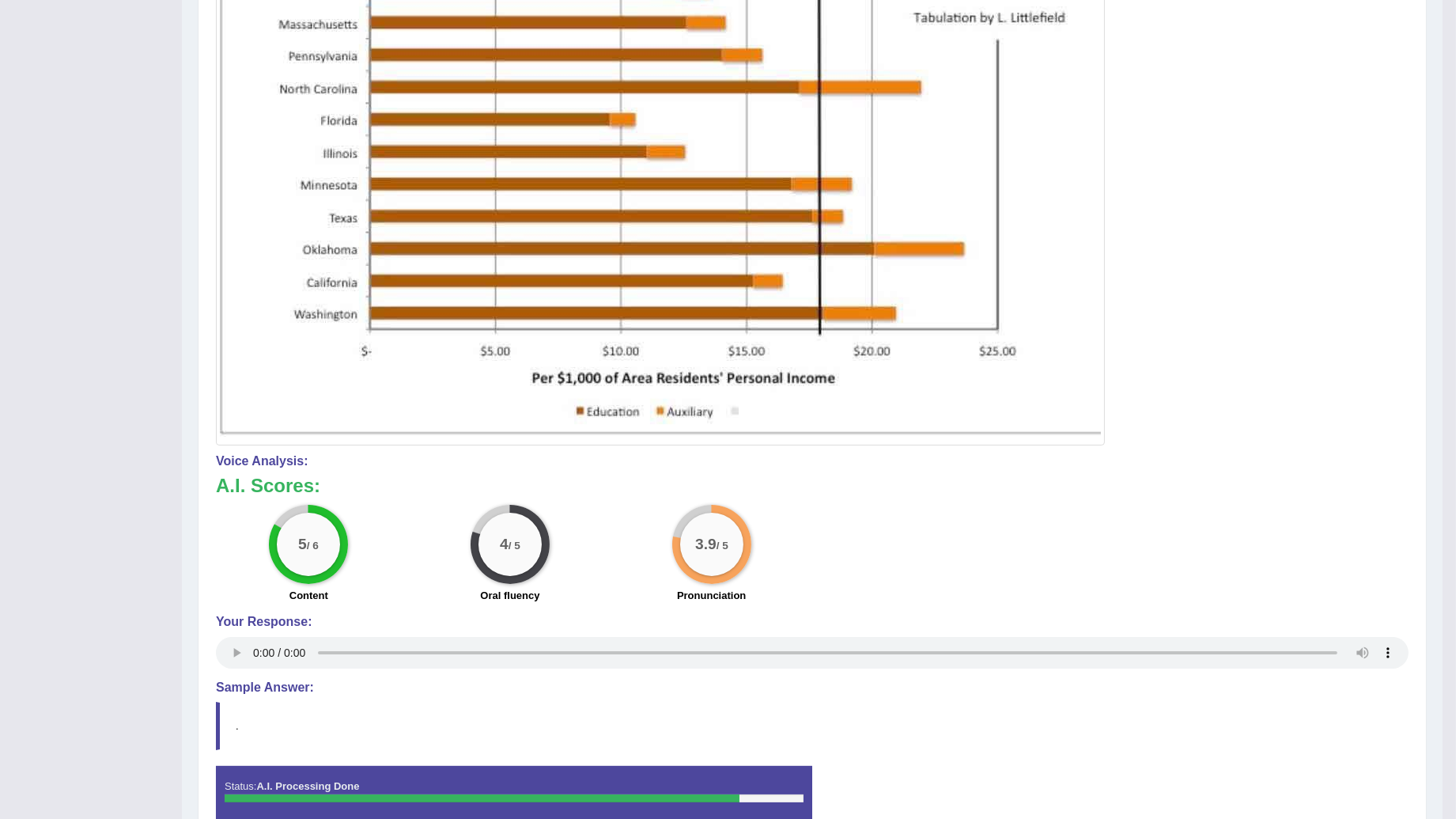scroll, scrollTop: 538, scrollLeft: 0, axis: vertical 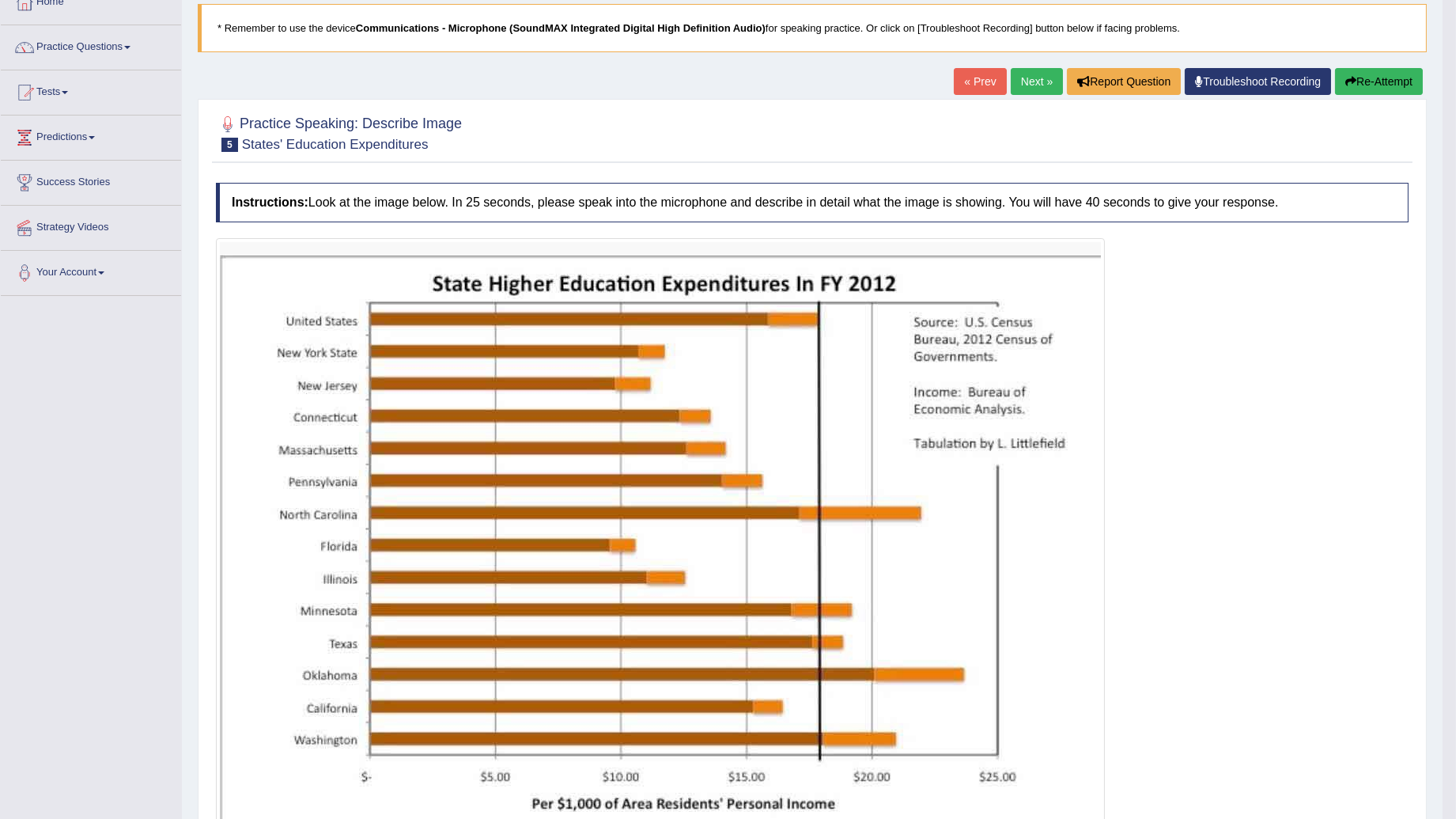 click on "Next »" at bounding box center (1037, 82) 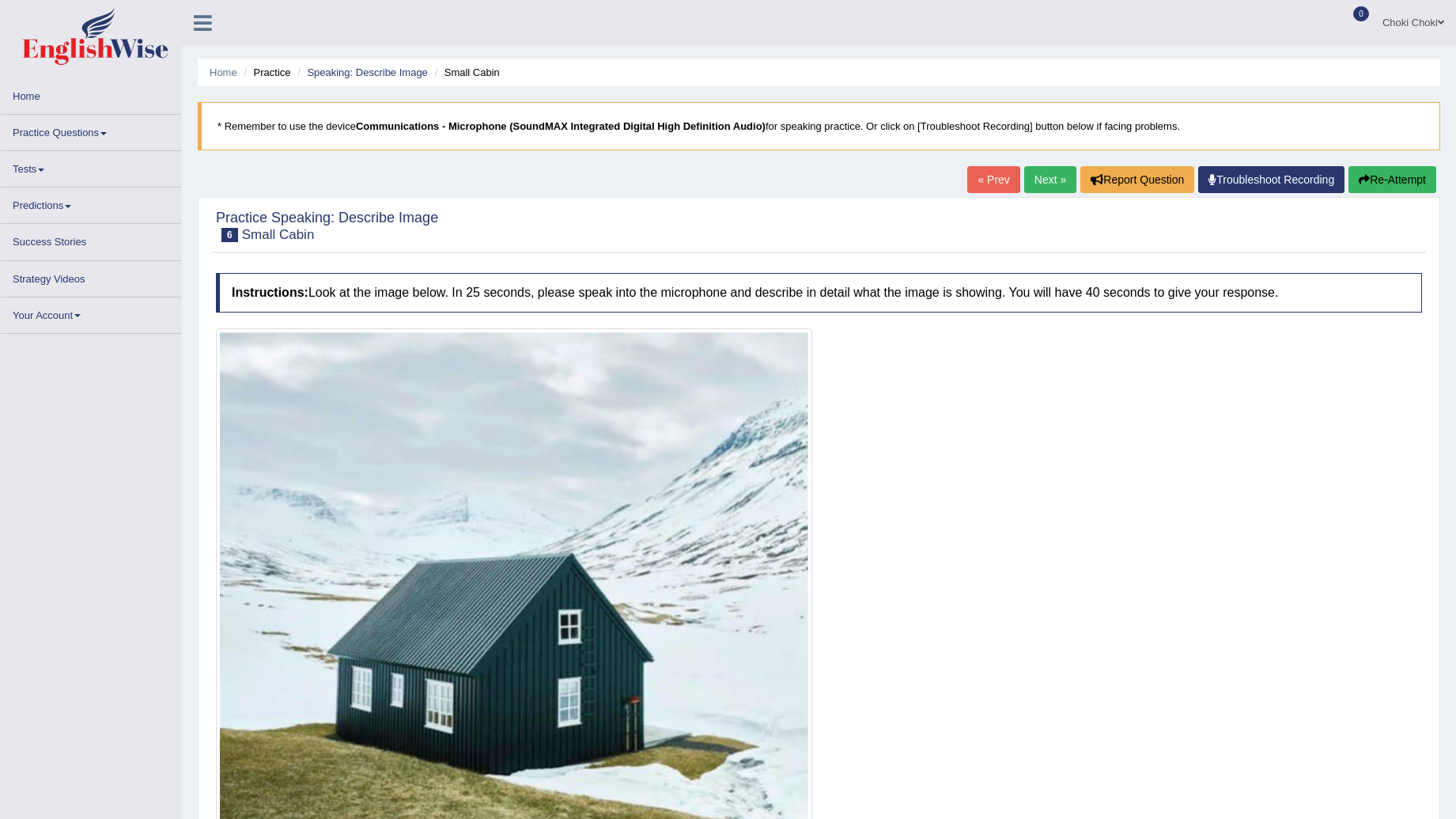 scroll, scrollTop: 0, scrollLeft: 0, axis: both 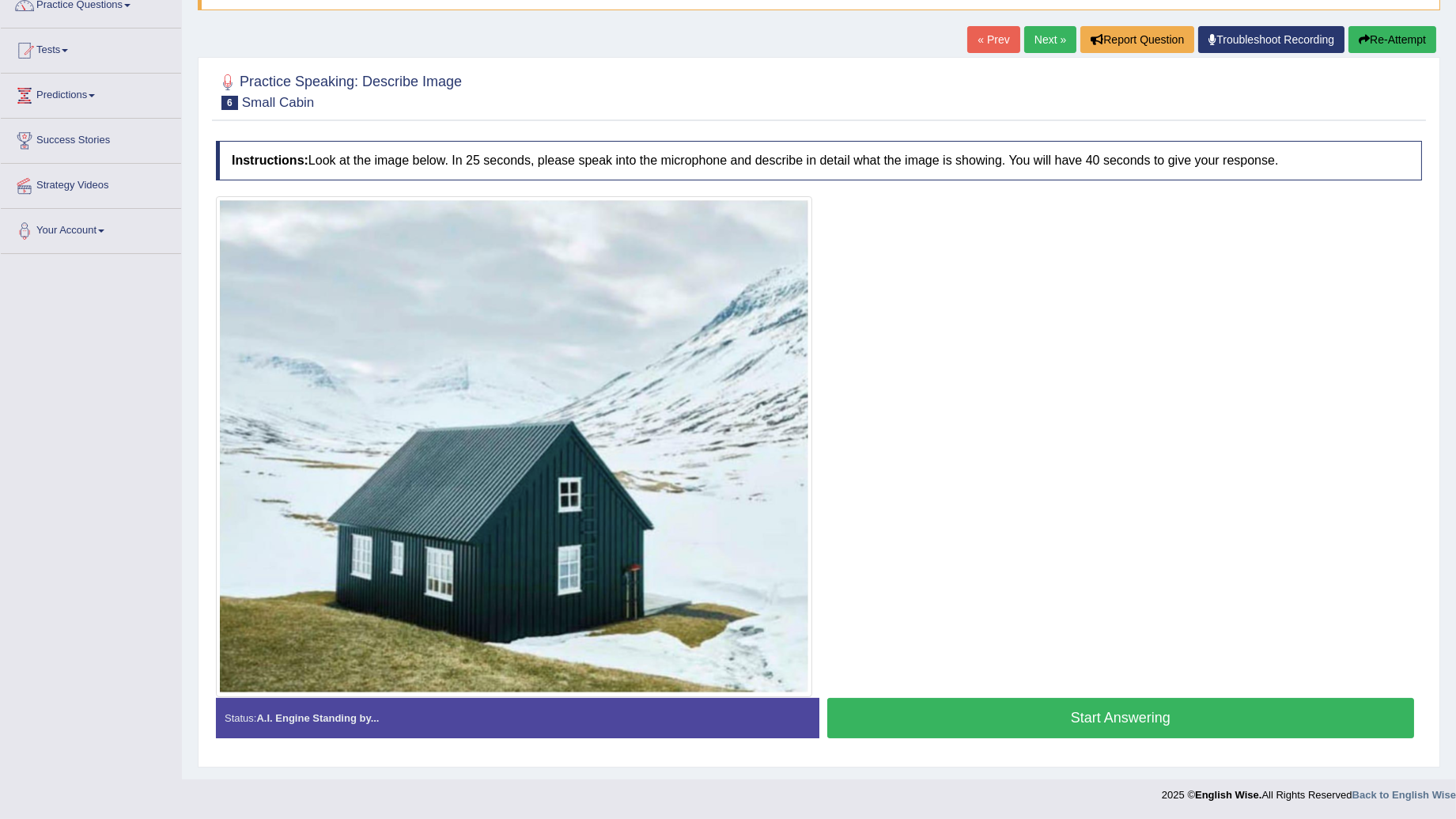 click on "Start Answering" at bounding box center [1121, 718] 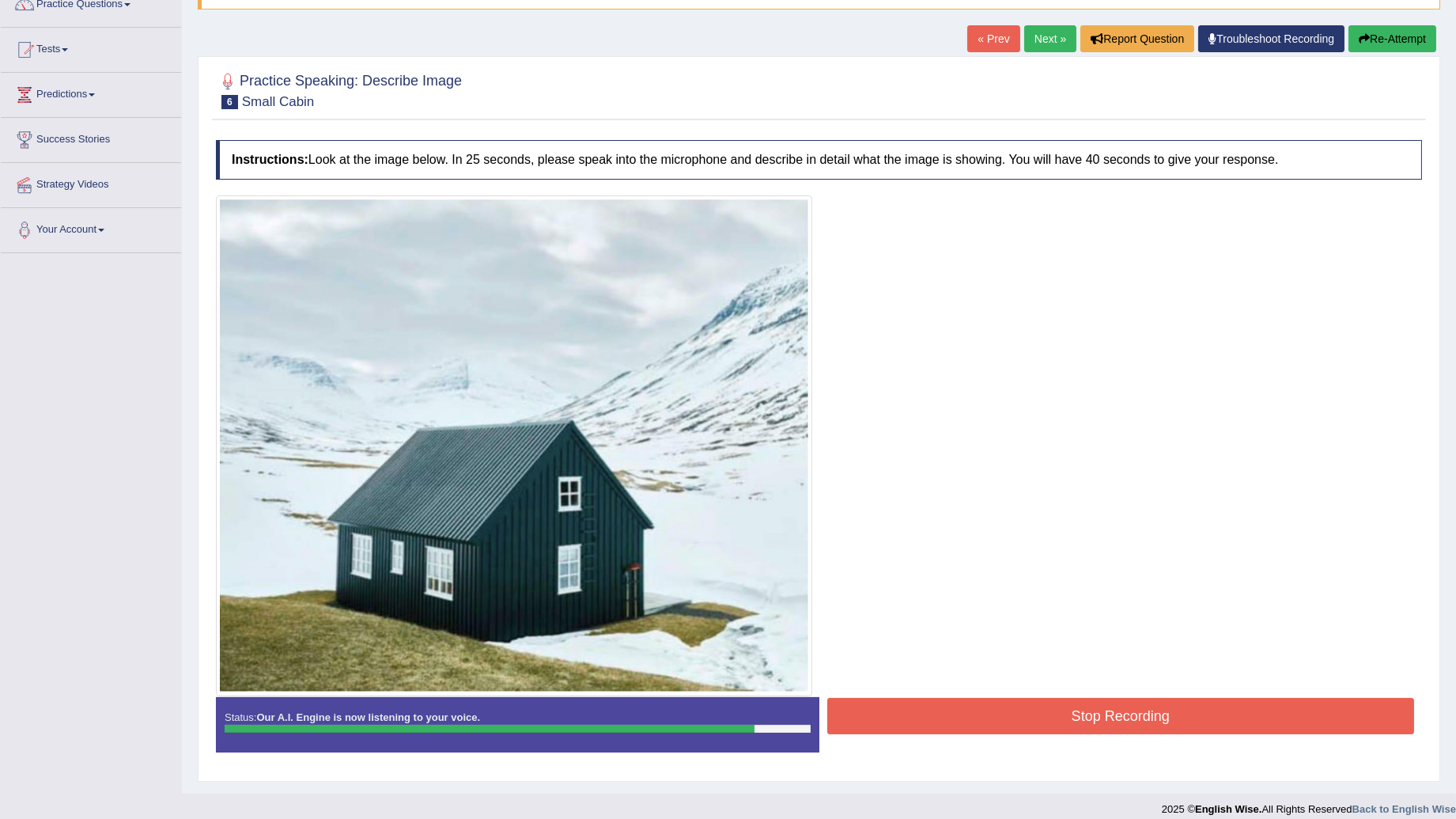 click on "Stop Recording" at bounding box center [1121, 716] 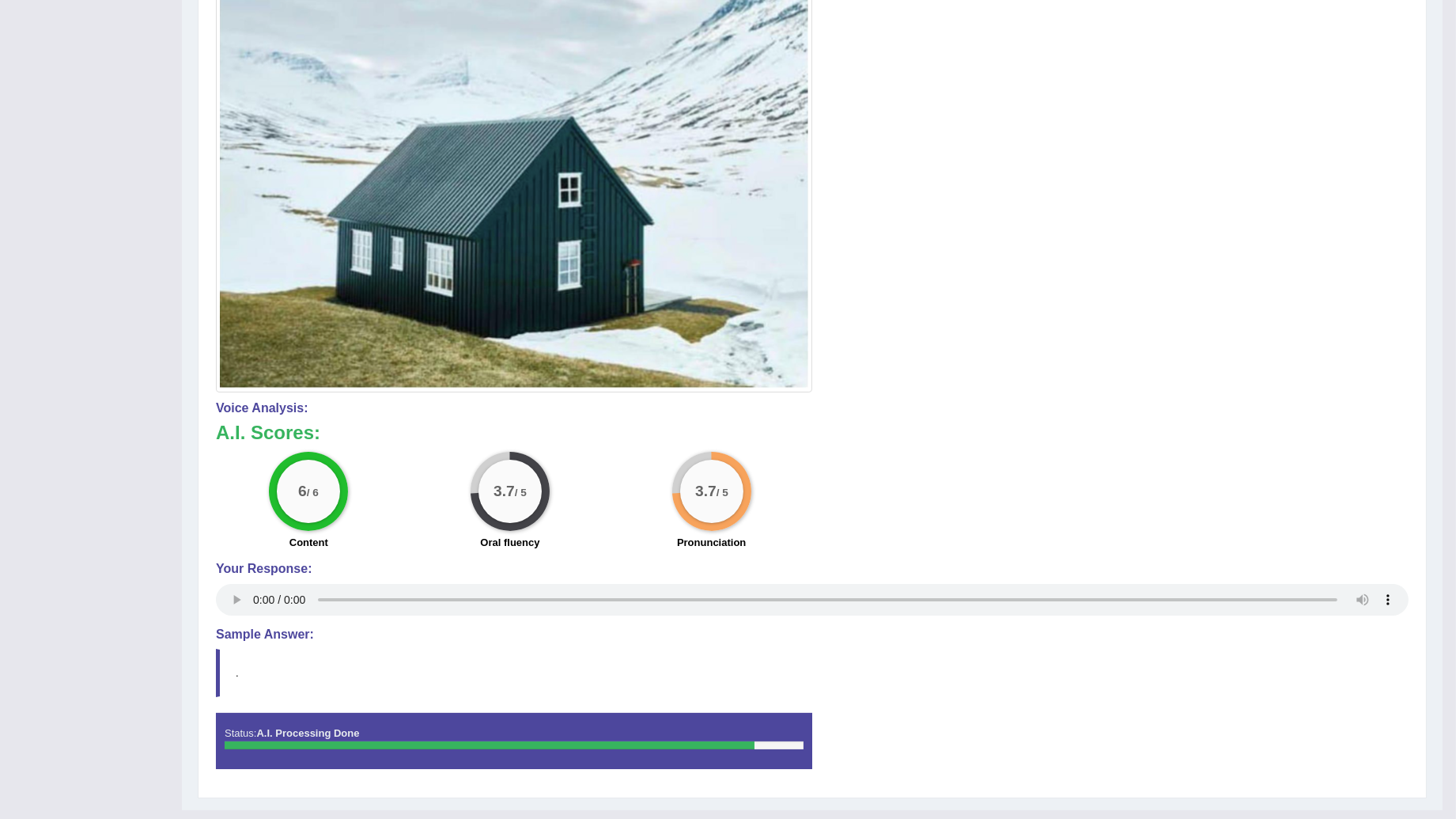 scroll, scrollTop: 478, scrollLeft: 0, axis: vertical 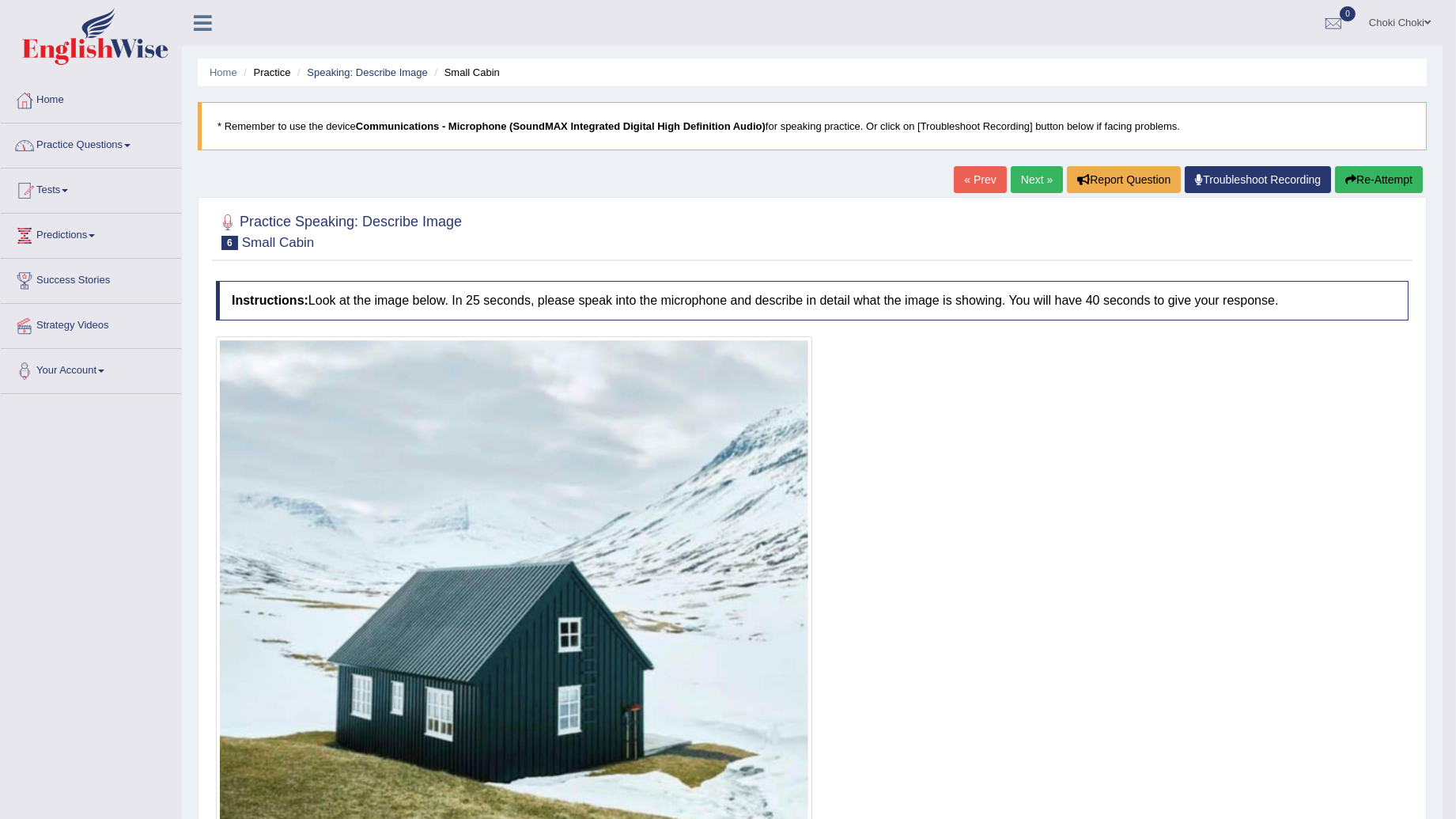 click on "Next »" at bounding box center (1037, 180) 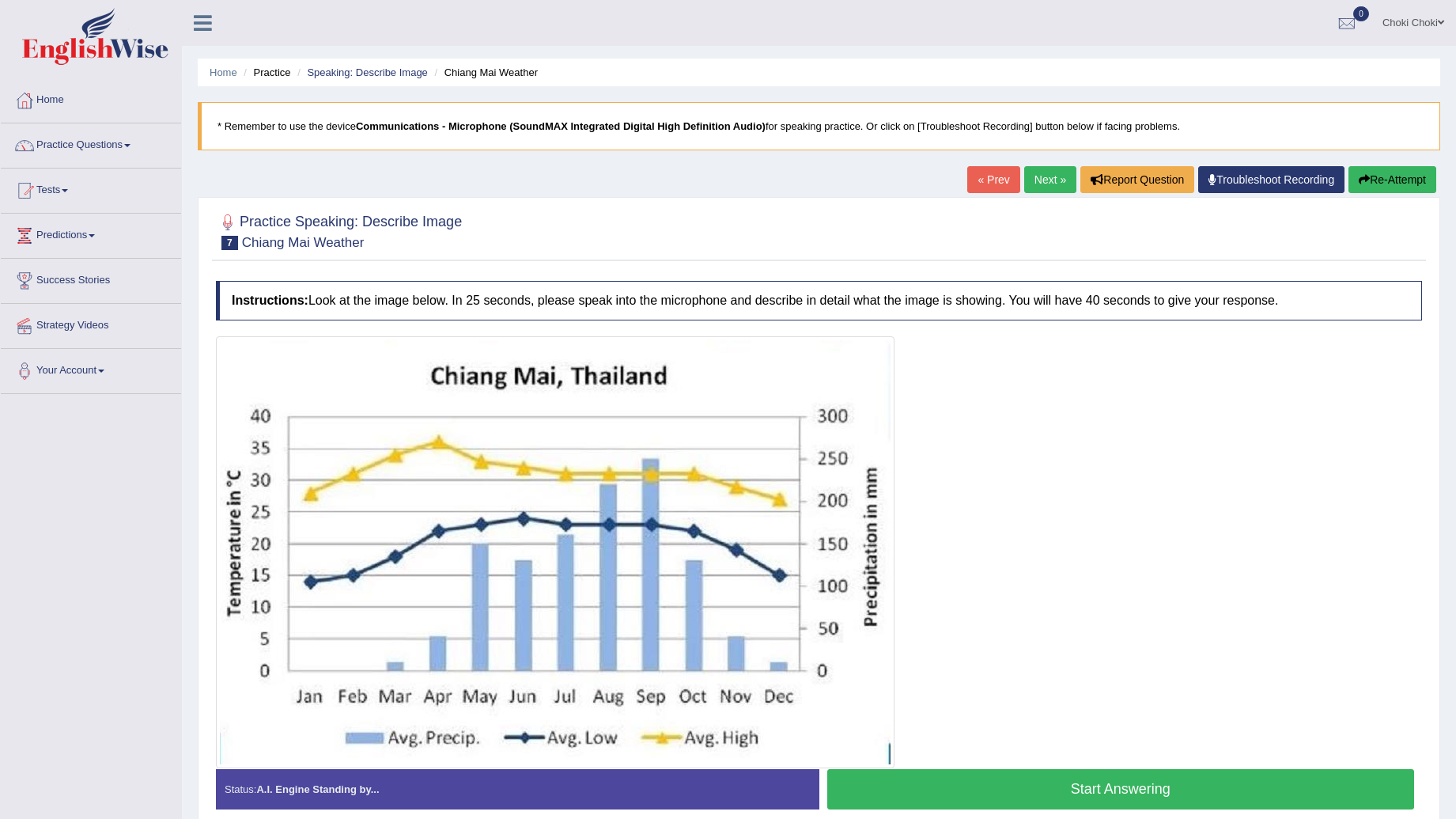 scroll, scrollTop: 73, scrollLeft: 0, axis: vertical 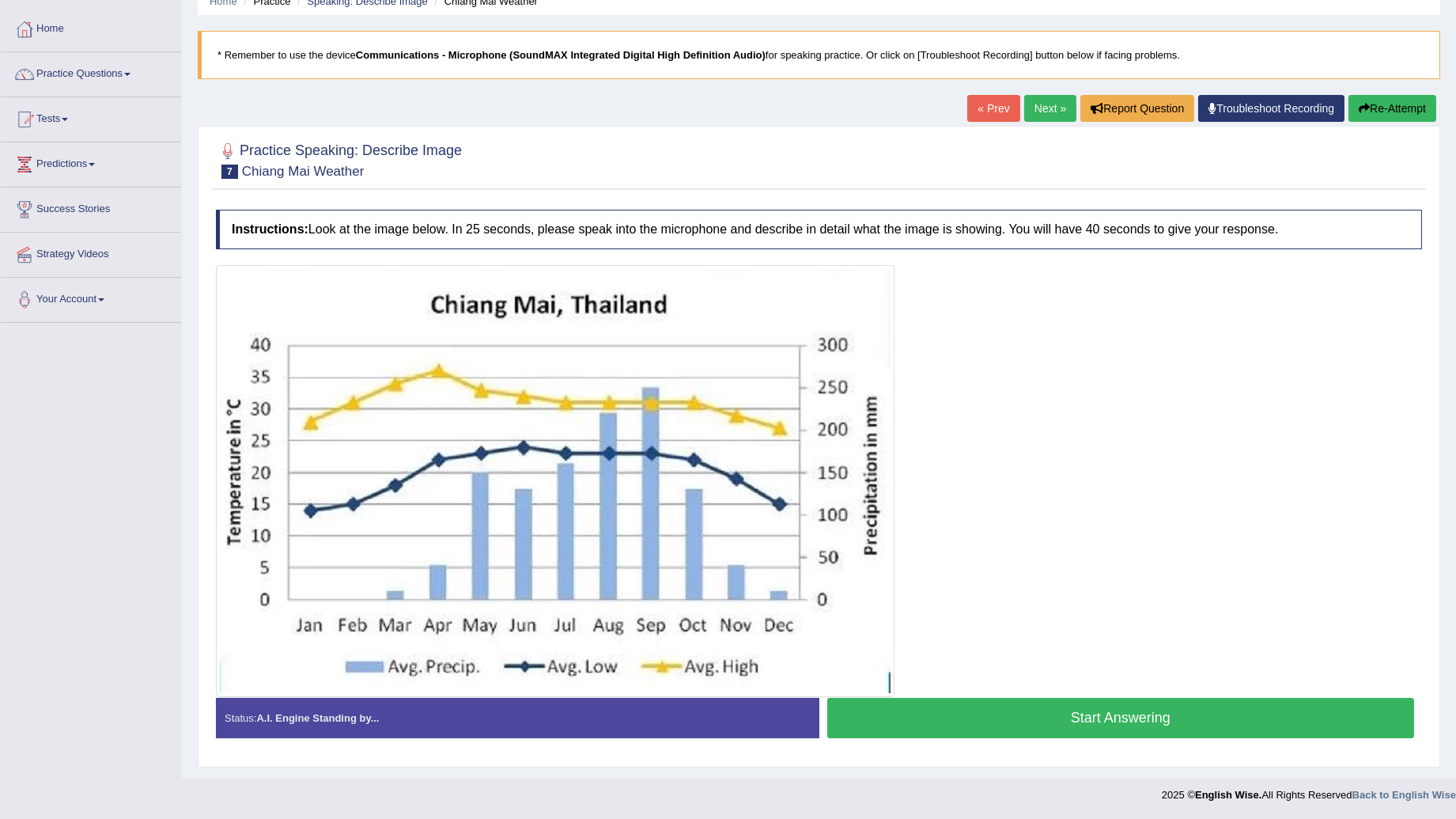 click on "Start Answering" at bounding box center (1121, 718) 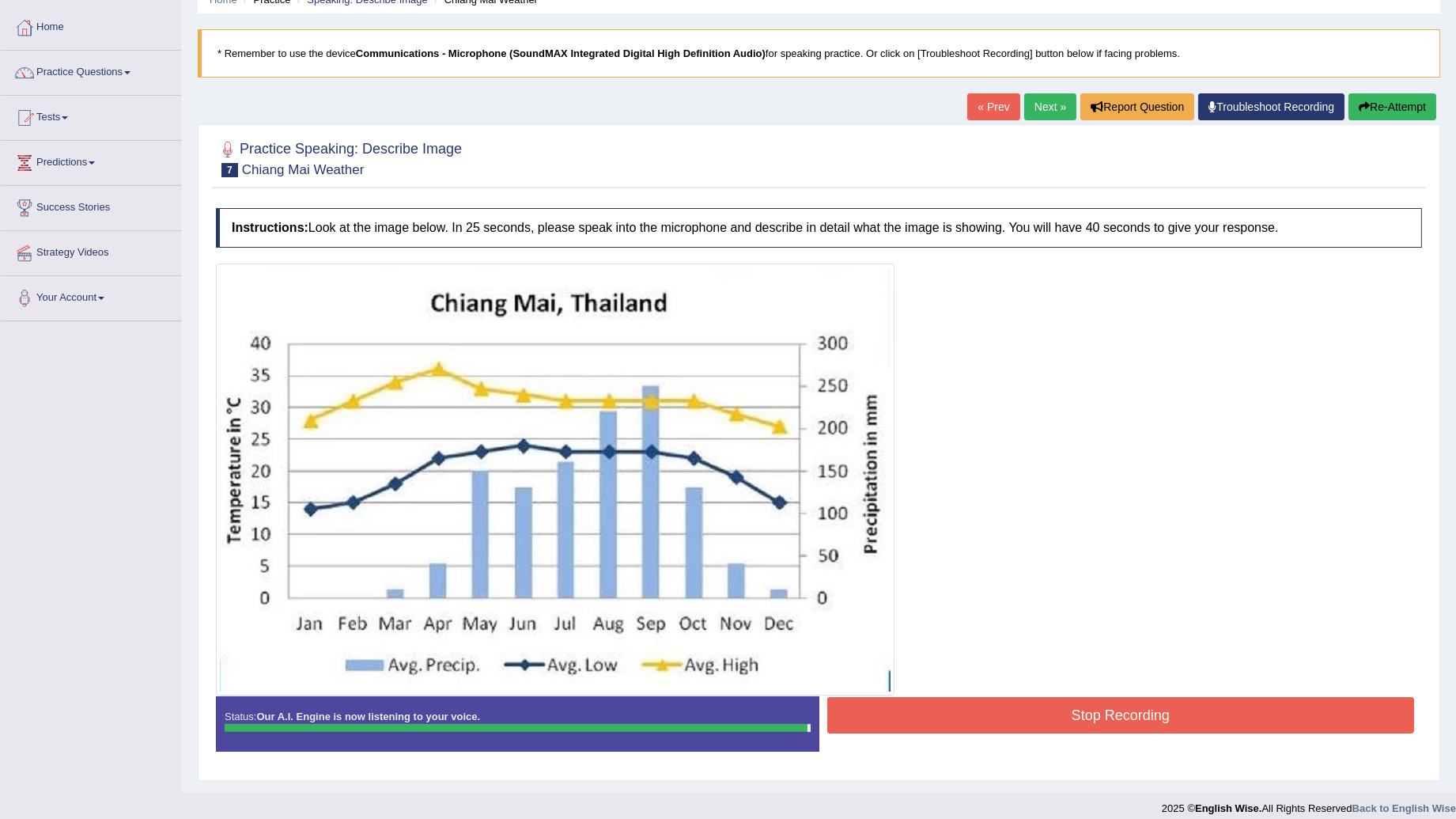 click on "Stop Recording" at bounding box center [1121, 715] 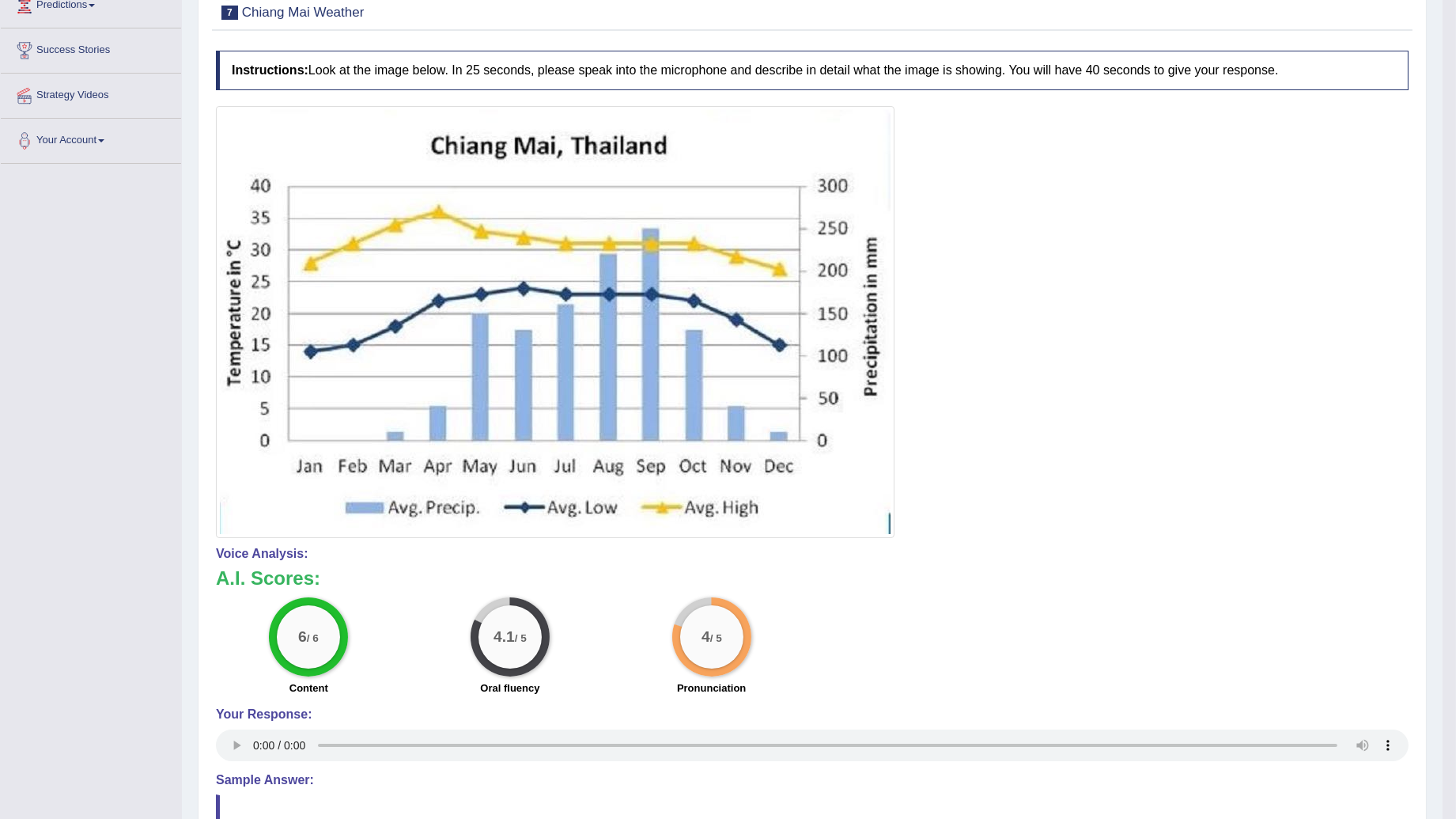 scroll, scrollTop: 336, scrollLeft: 0, axis: vertical 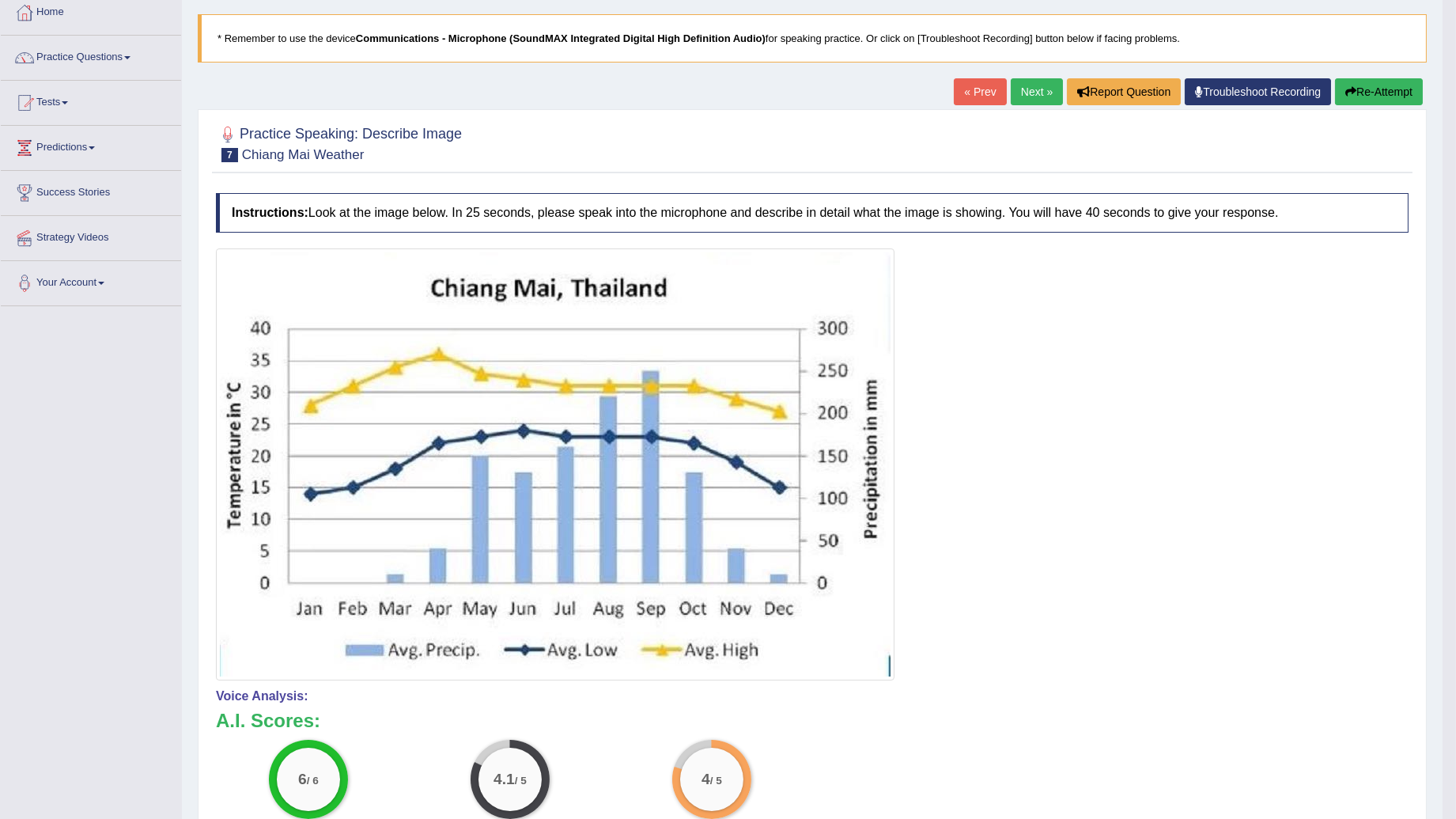 click on "Next »" at bounding box center [1037, 92] 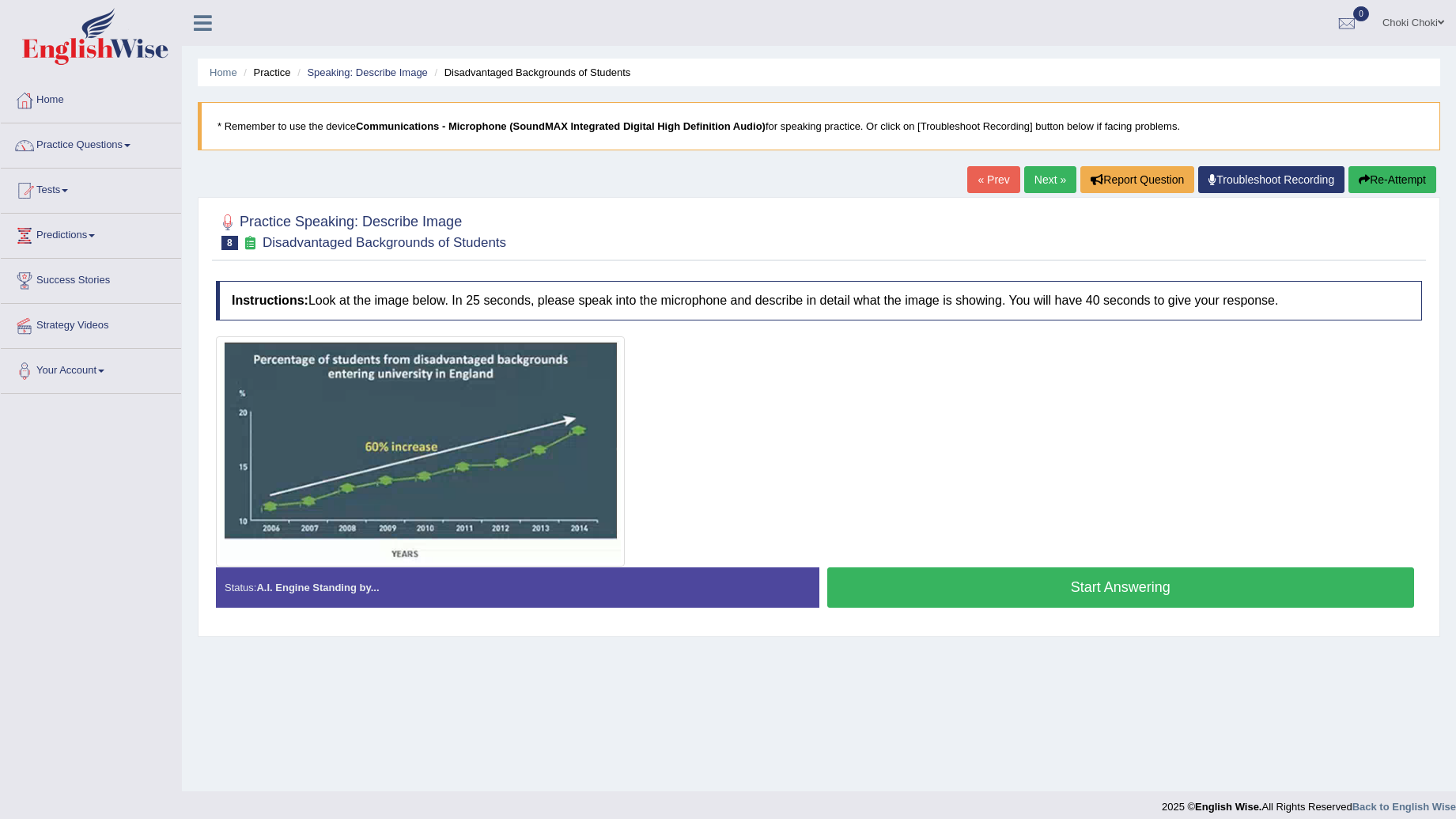 scroll, scrollTop: 0, scrollLeft: 0, axis: both 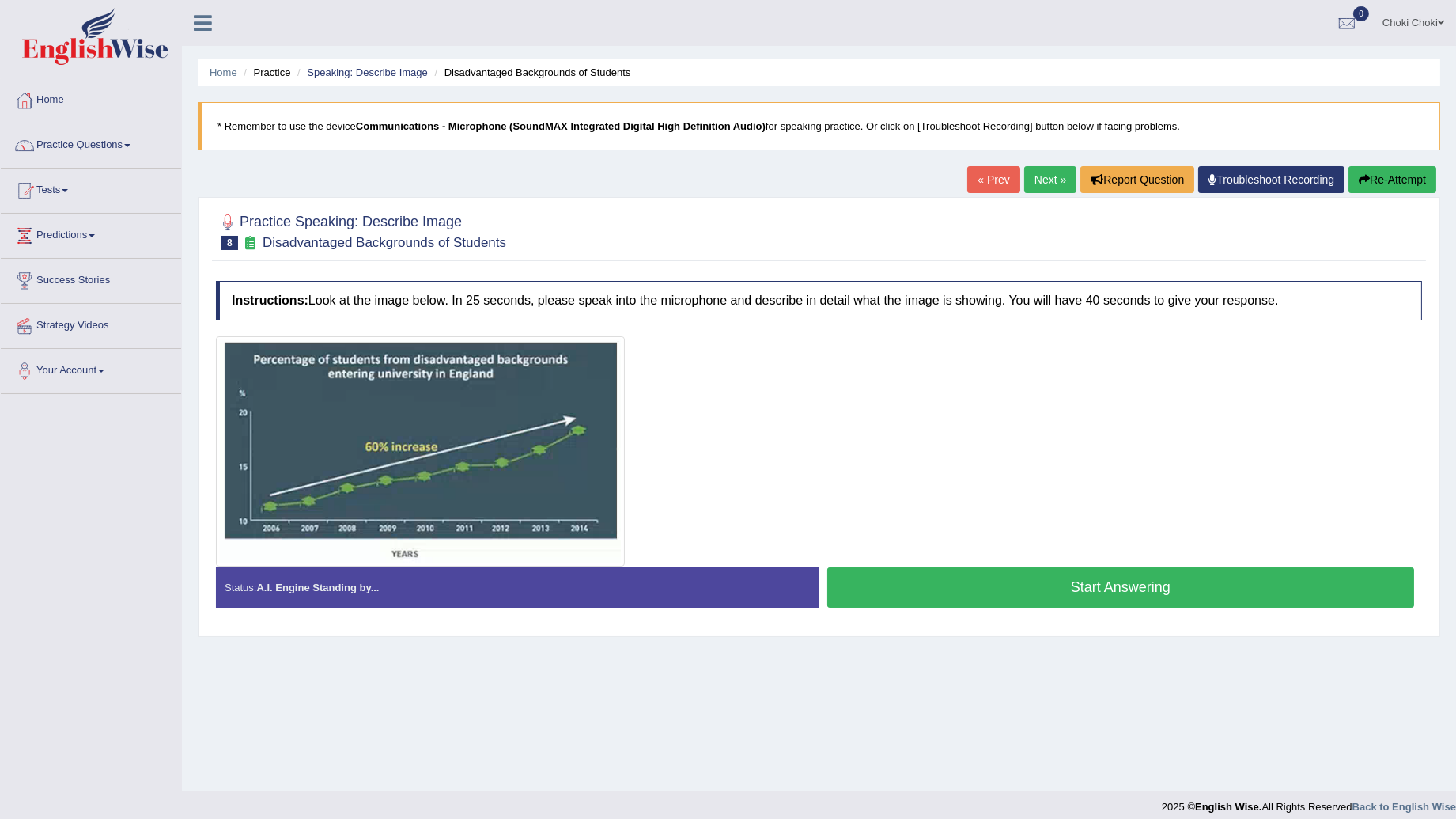click on "Start Answering" at bounding box center (1121, 587) 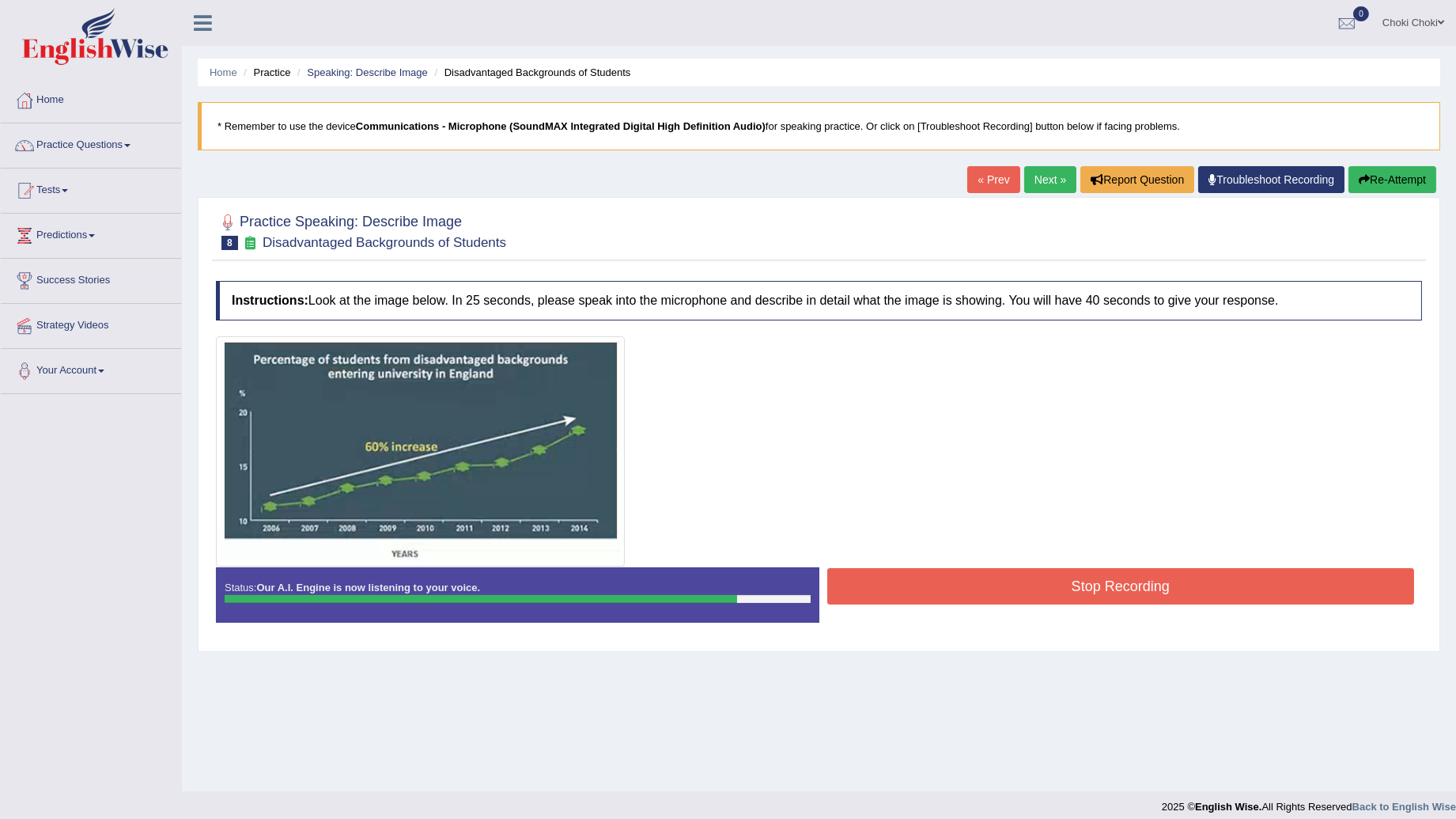 click on "Stop Recording" at bounding box center [1121, 586] 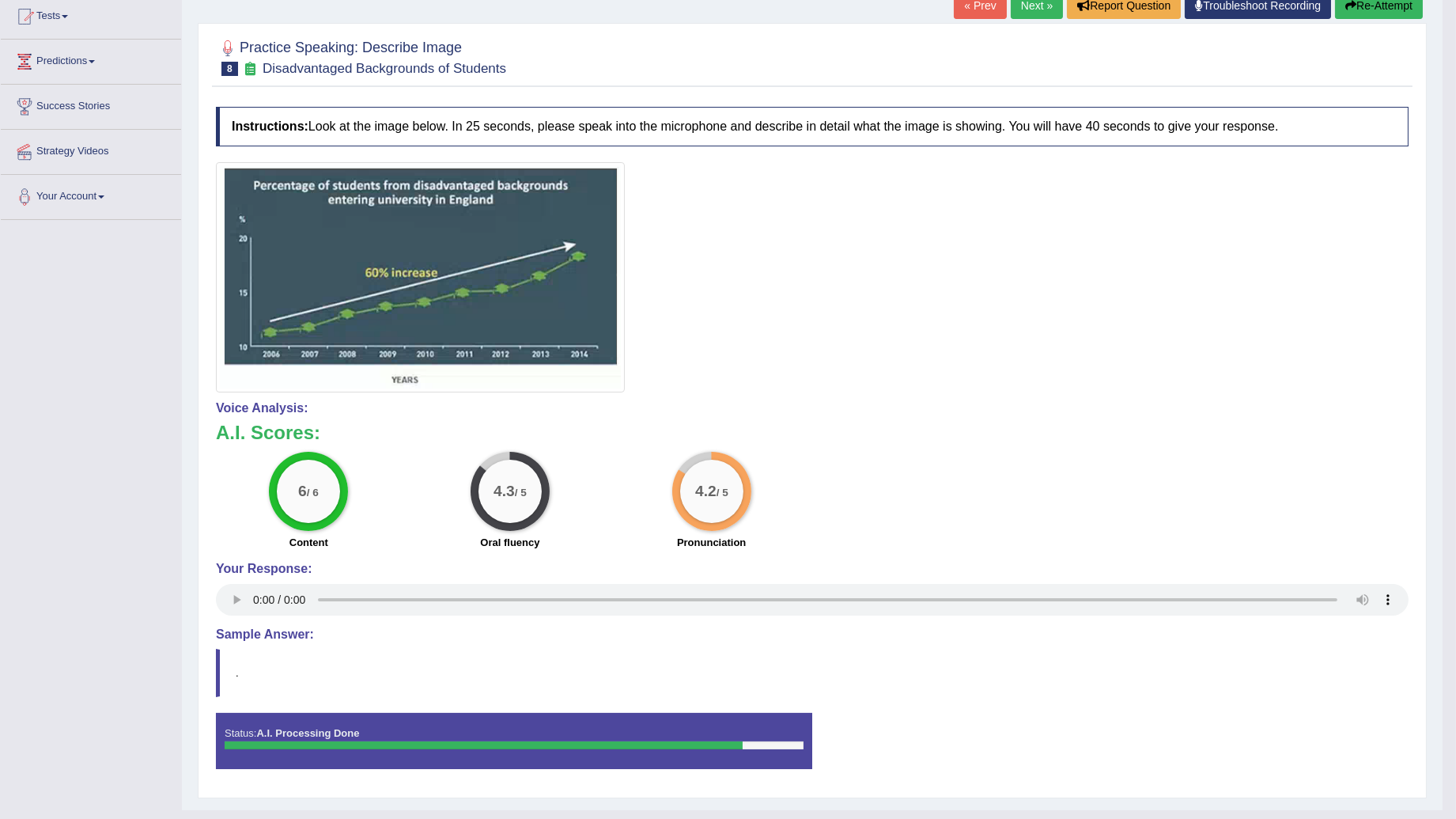scroll, scrollTop: 176, scrollLeft: 0, axis: vertical 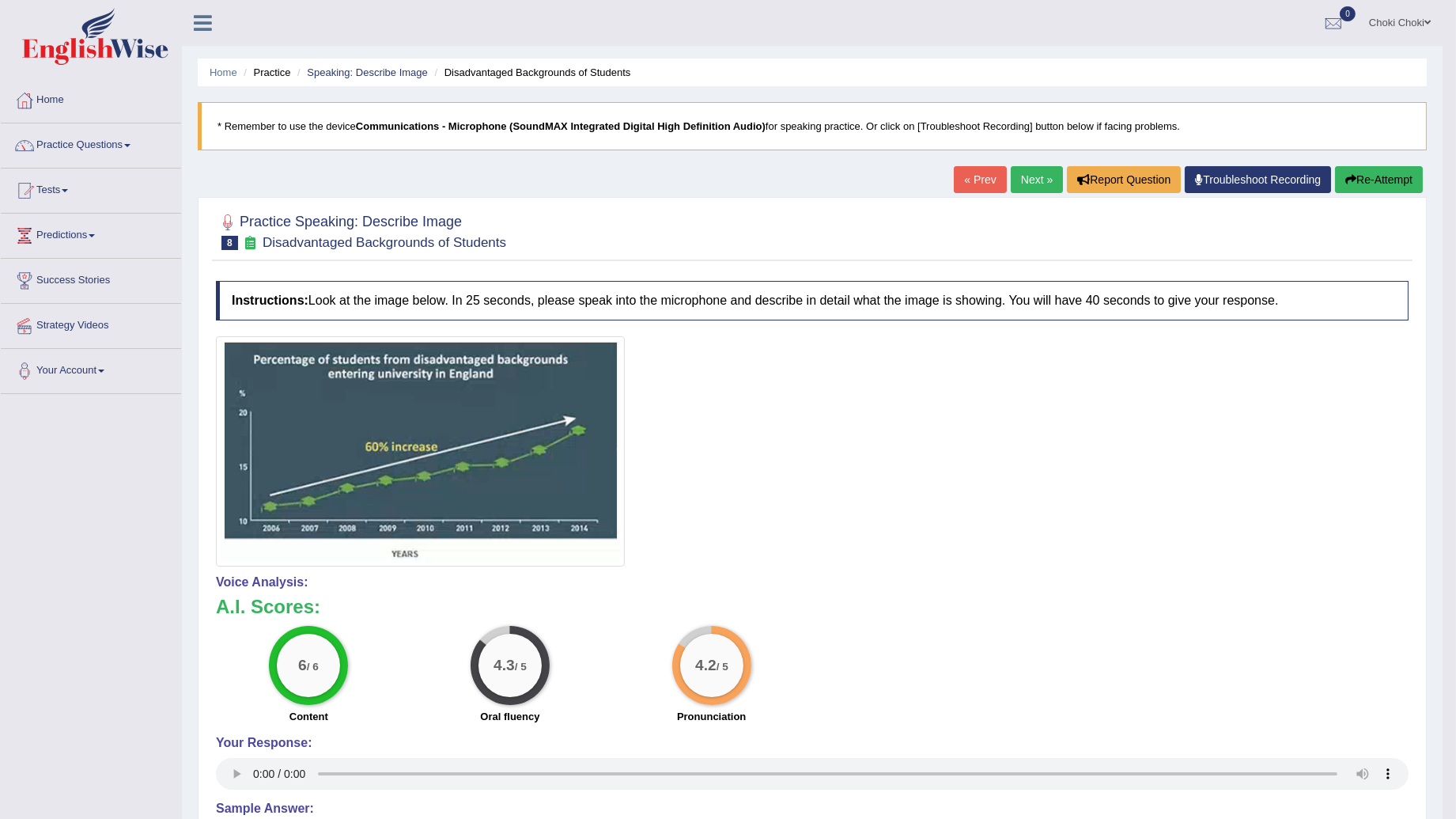 click on "Choki Choki" at bounding box center [1400, 21] 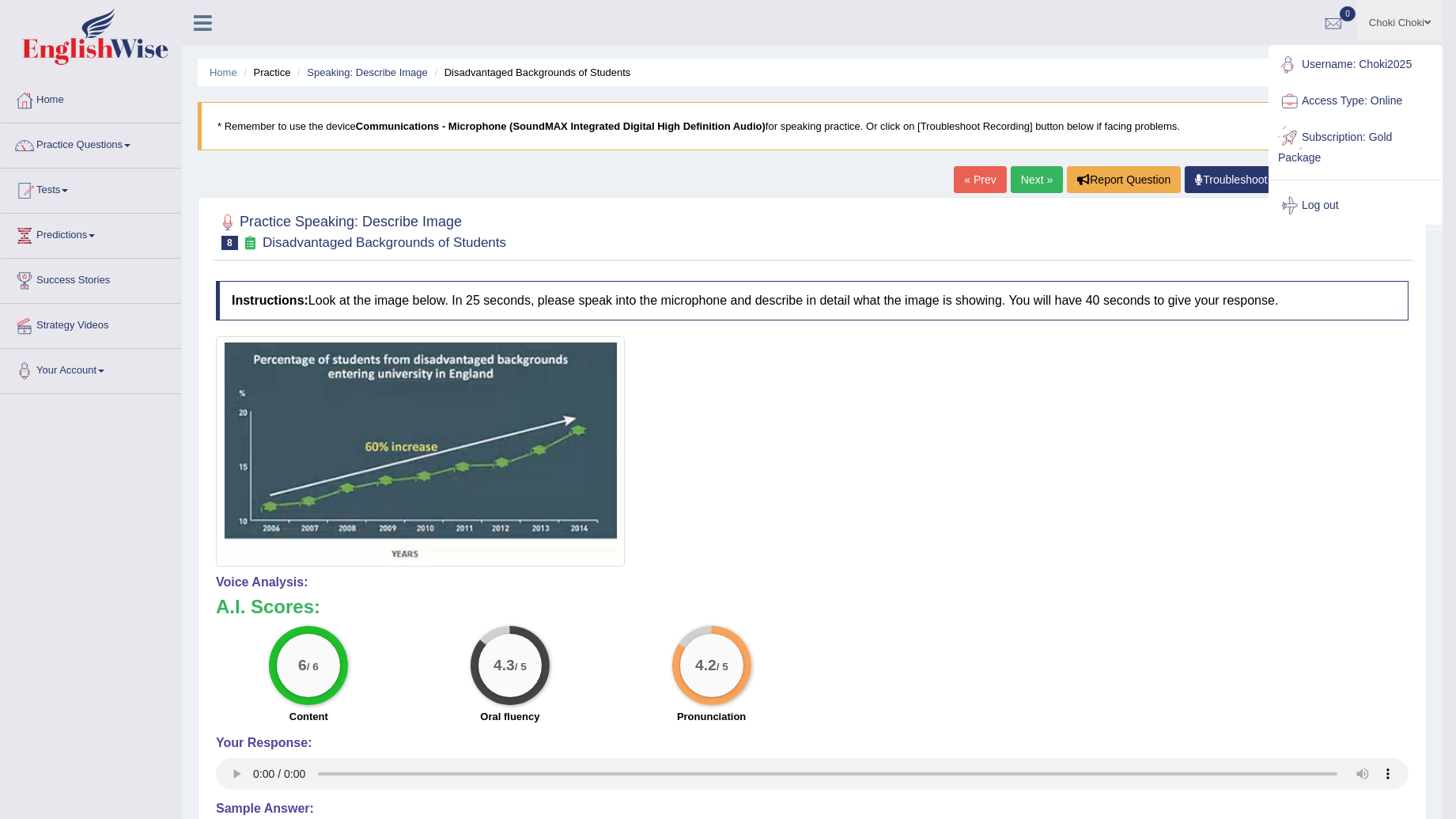 click on "Log out" at bounding box center (1356, 206) 